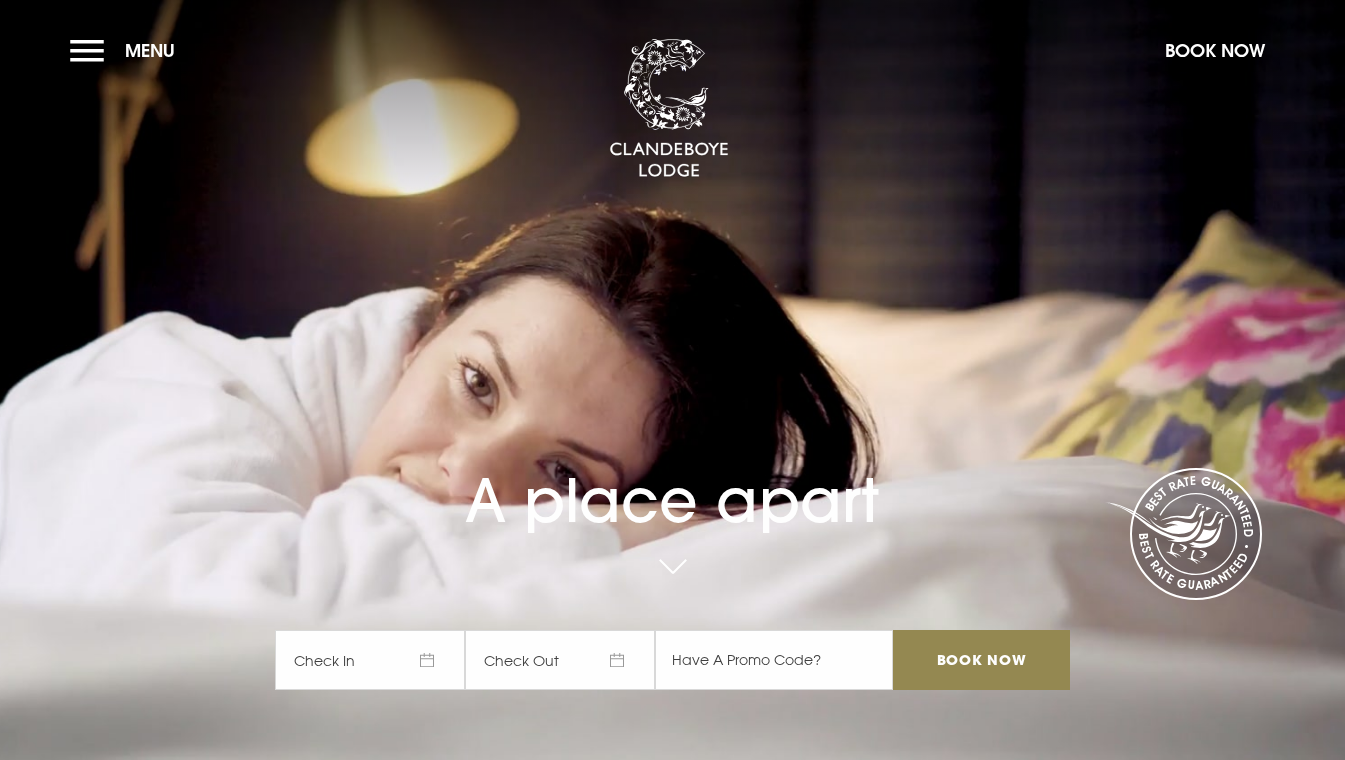 scroll, scrollTop: 0, scrollLeft: 0, axis: both 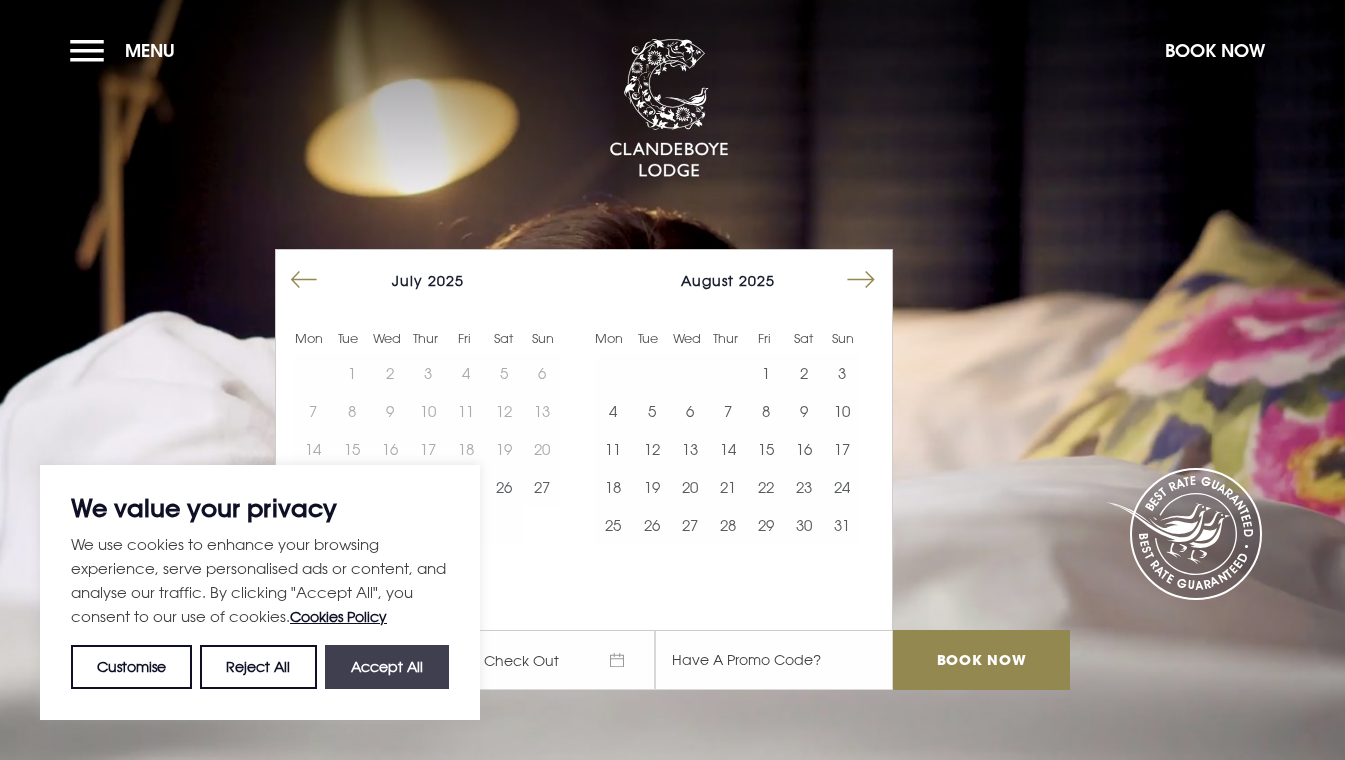 click on "Accept All" at bounding box center (387, 667) 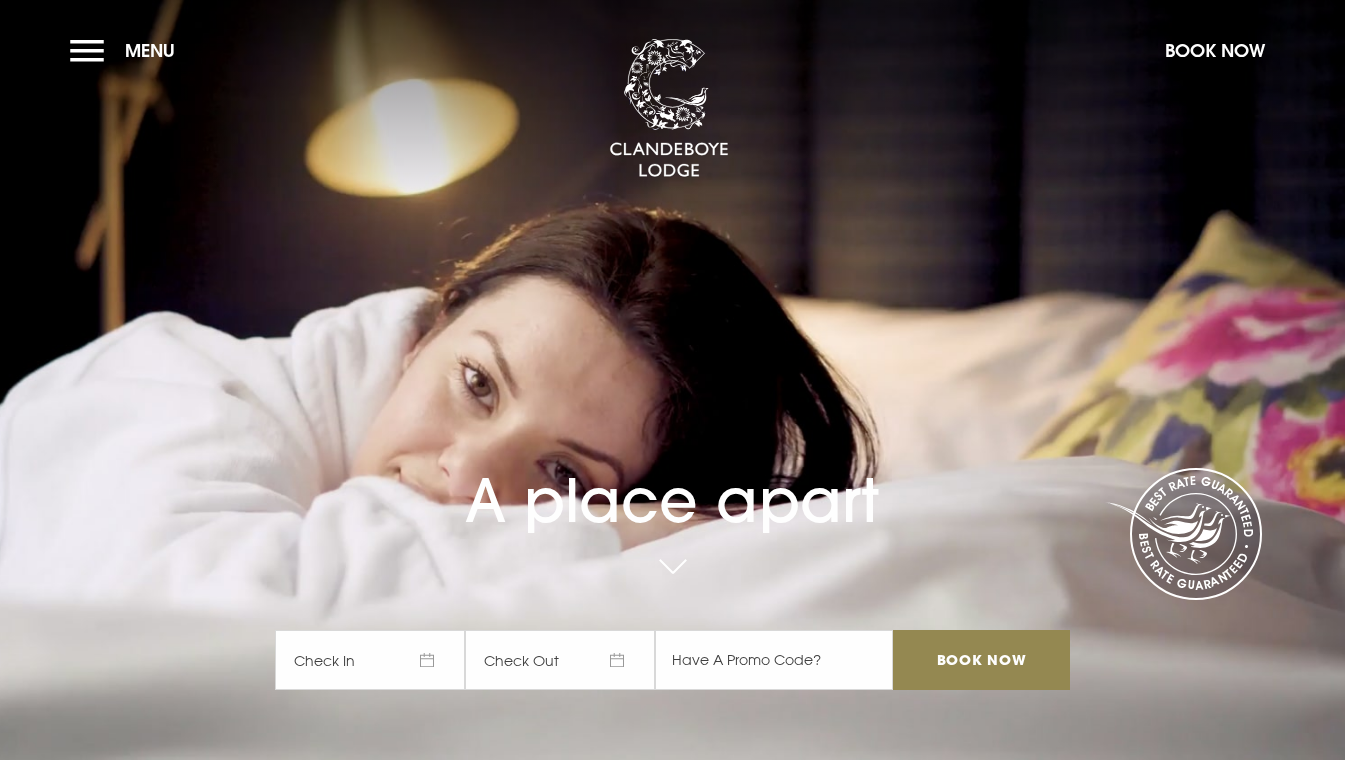 checkbox on "true" 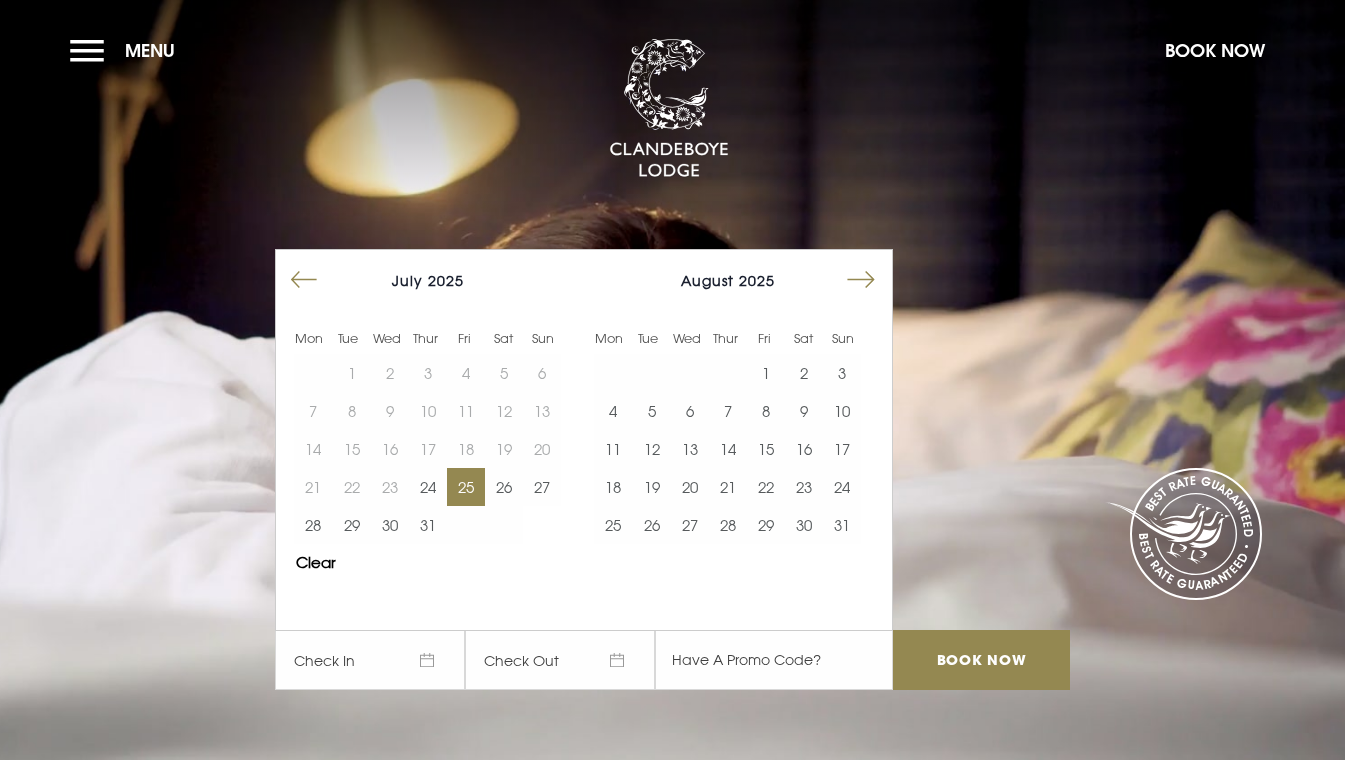 click on "25" at bounding box center (466, 487) 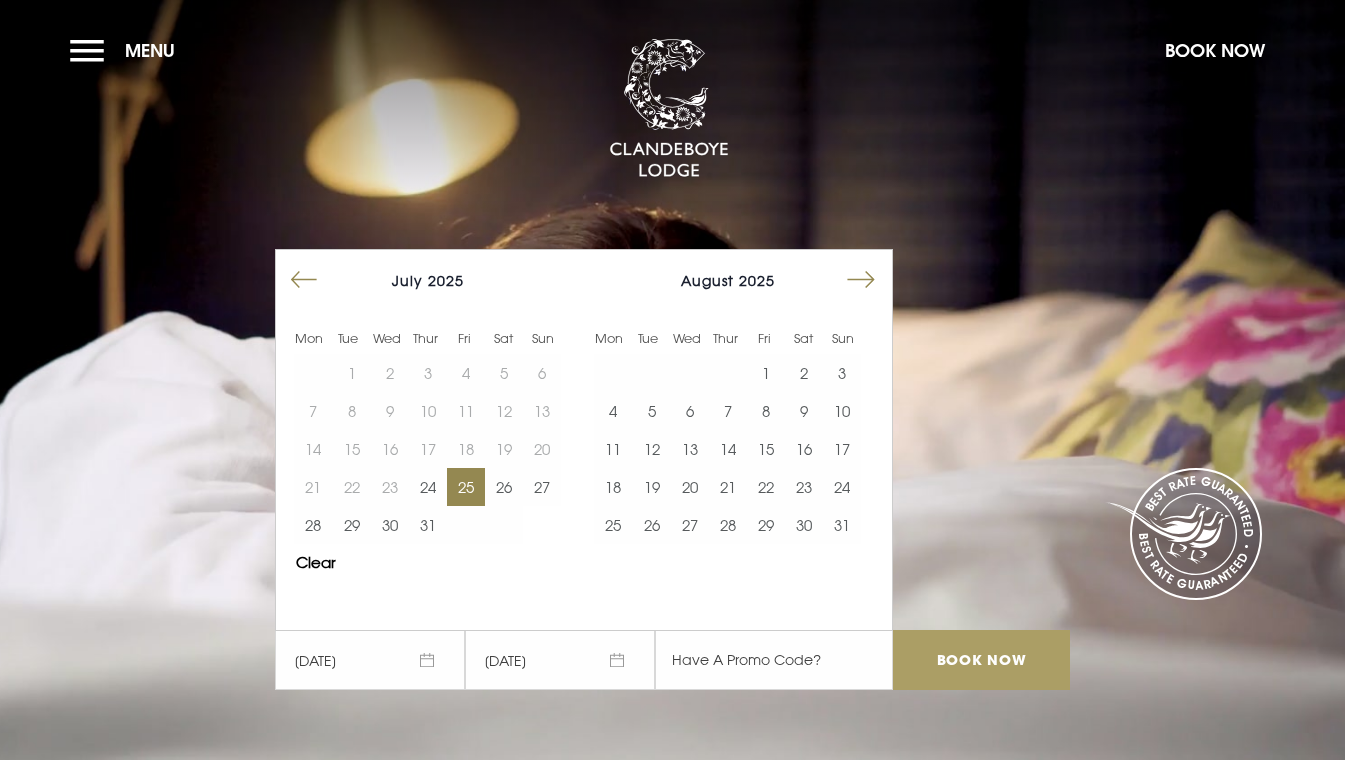 click on "Book Now" at bounding box center [981, 660] 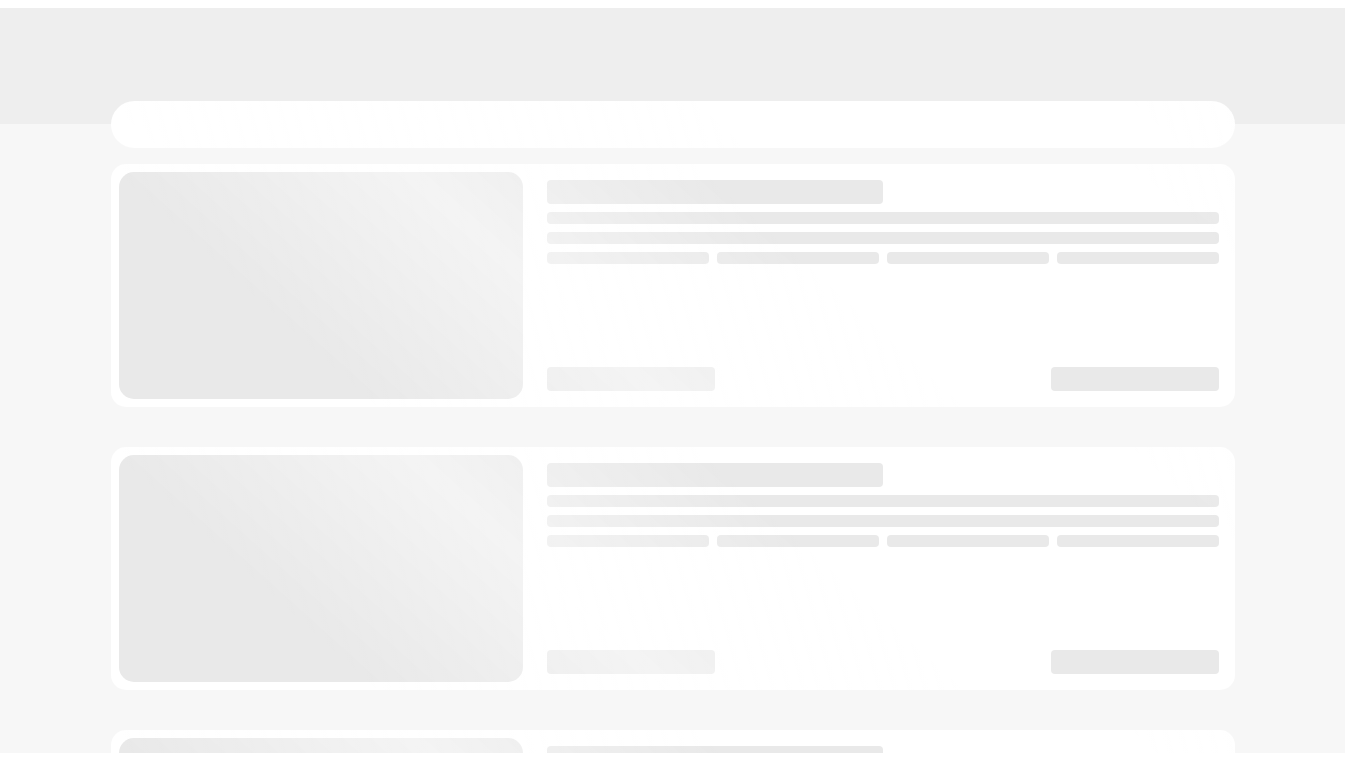 scroll, scrollTop: 0, scrollLeft: 0, axis: both 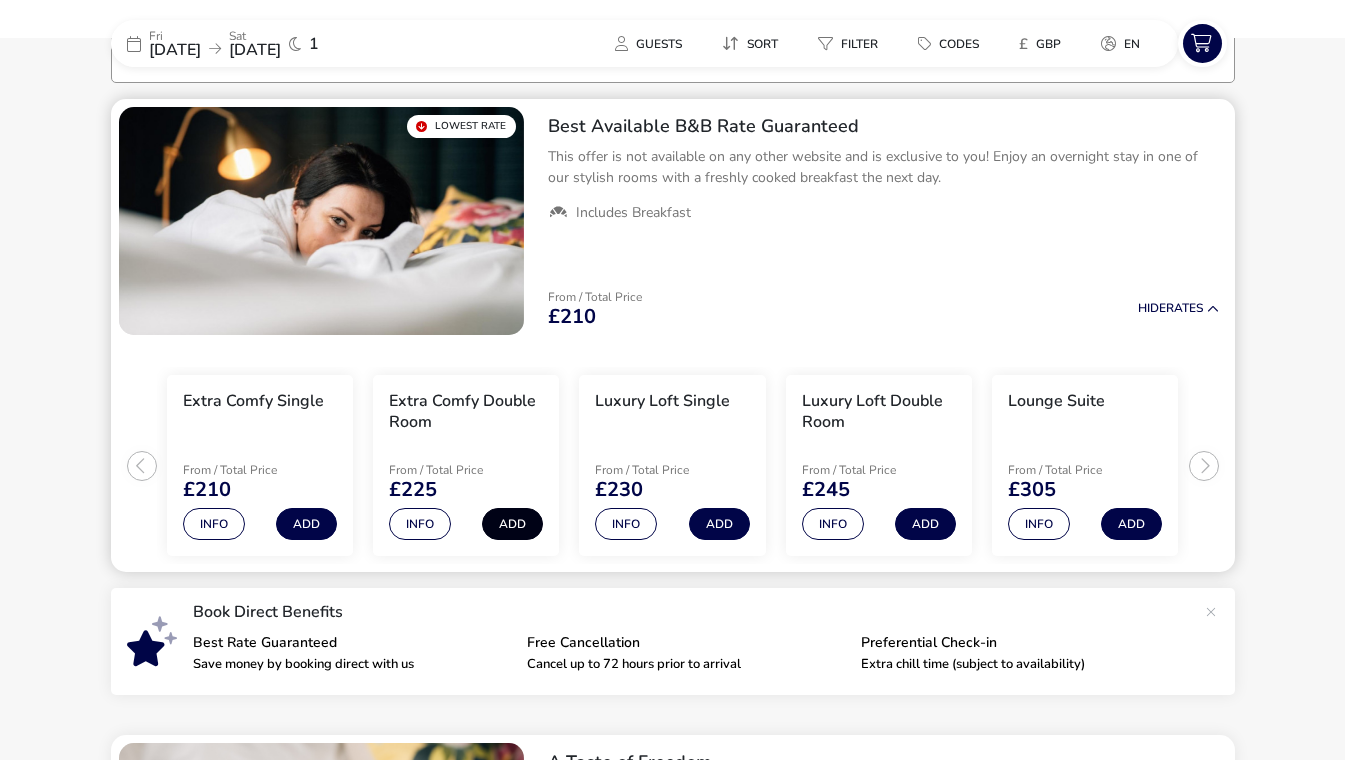 click on "Add" at bounding box center [512, 524] 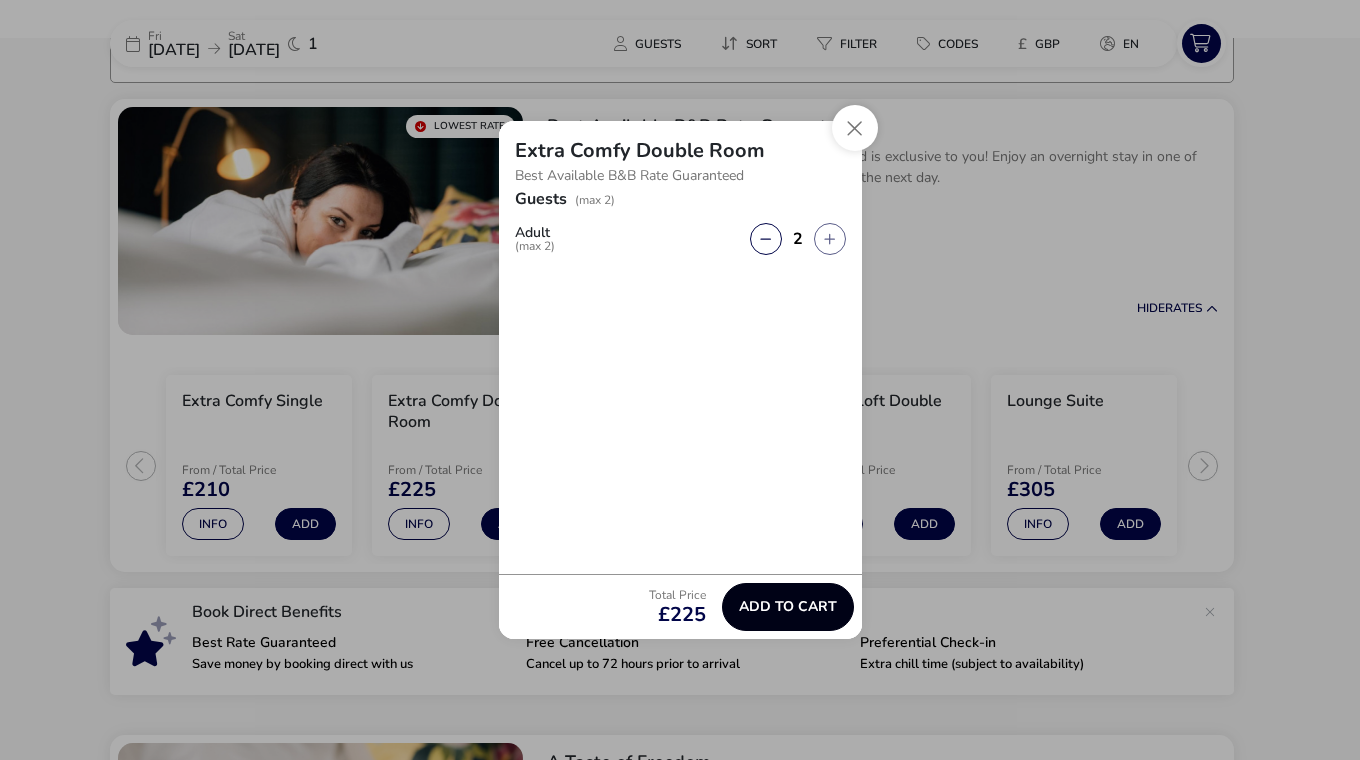 click on "Add to cart" at bounding box center [788, 607] 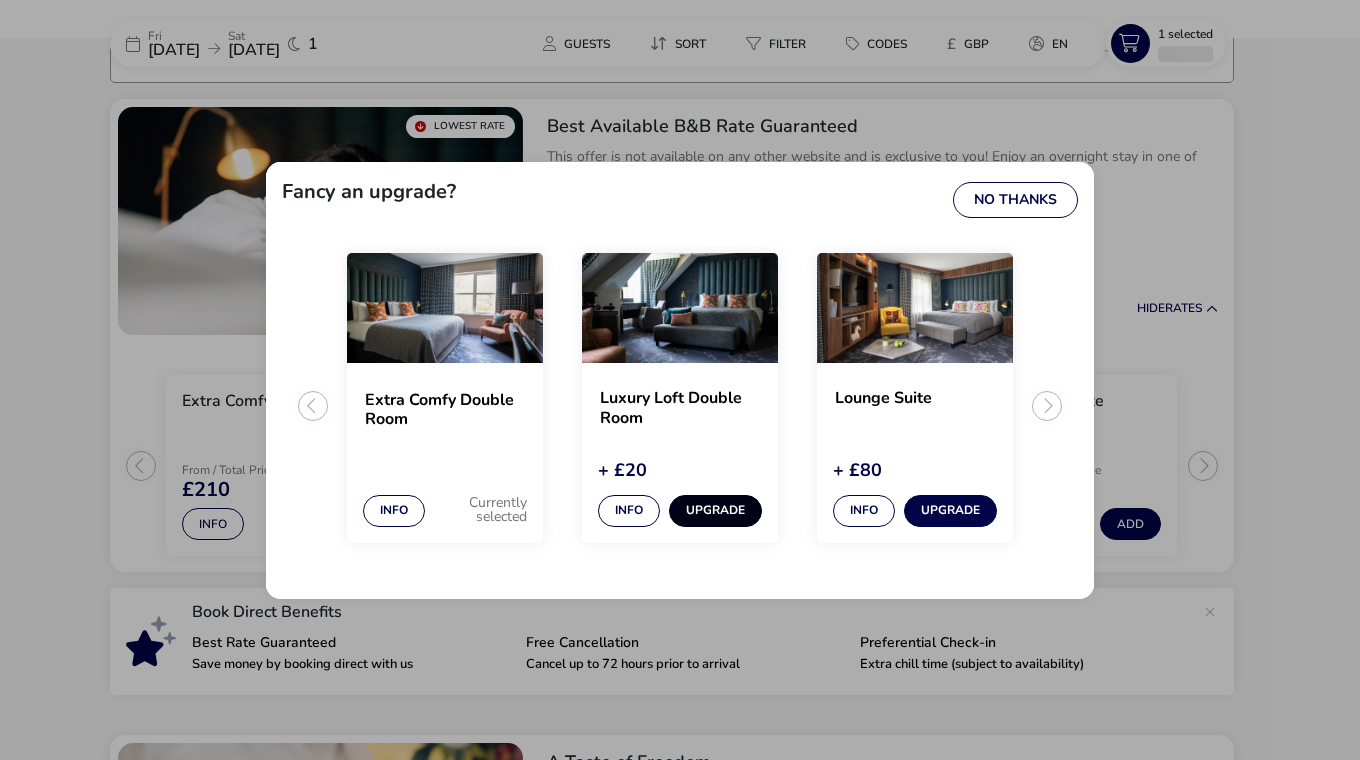 click on "Upgrade" at bounding box center [715, 511] 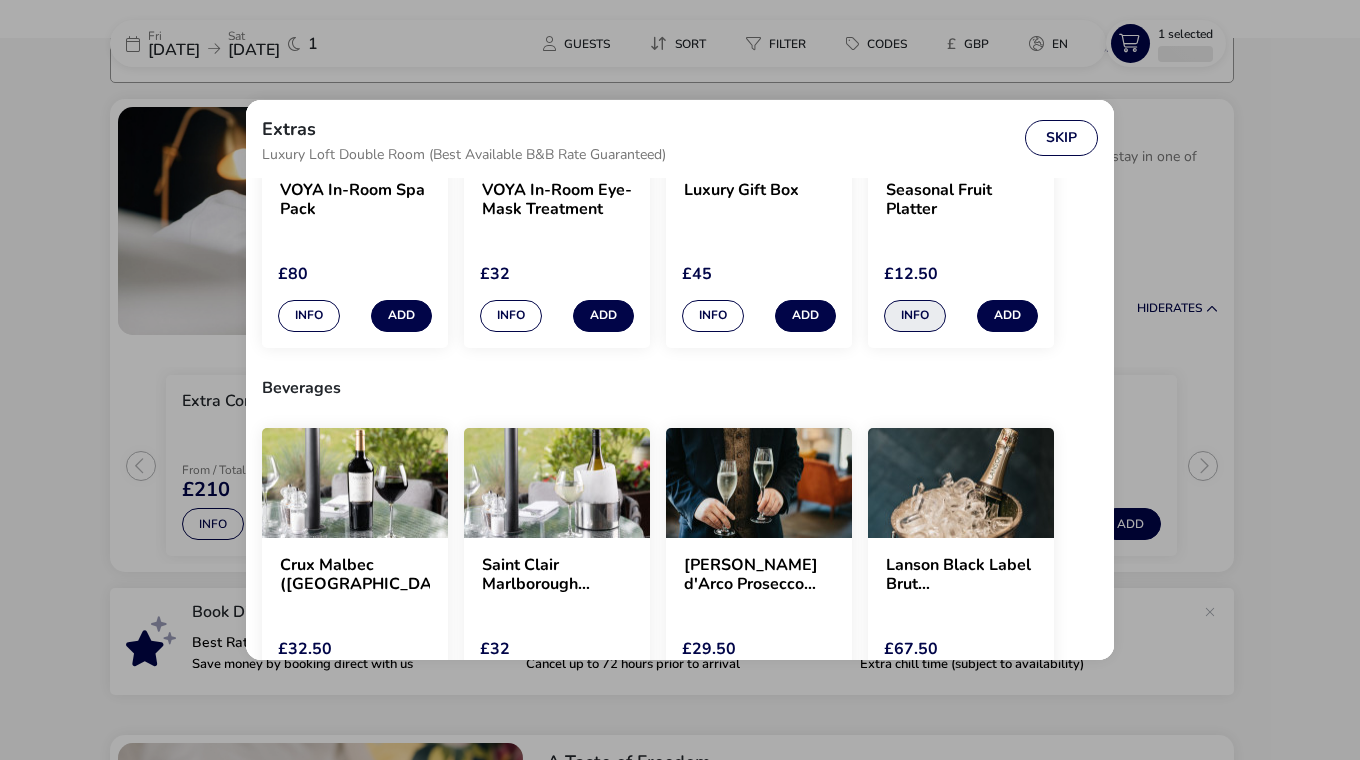 scroll, scrollTop: 300, scrollLeft: 0, axis: vertical 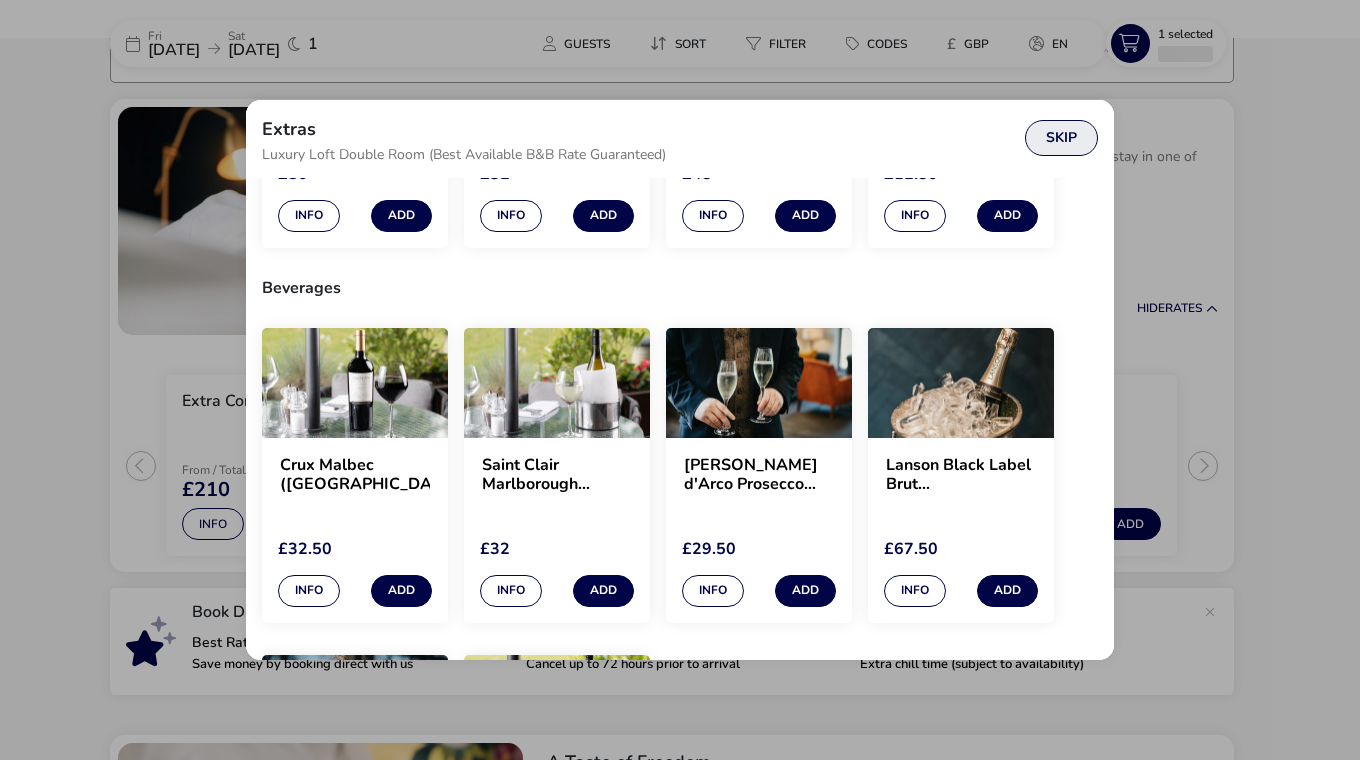 drag, startPoint x: 1067, startPoint y: 139, endPoint x: 1067, endPoint y: 151, distance: 12 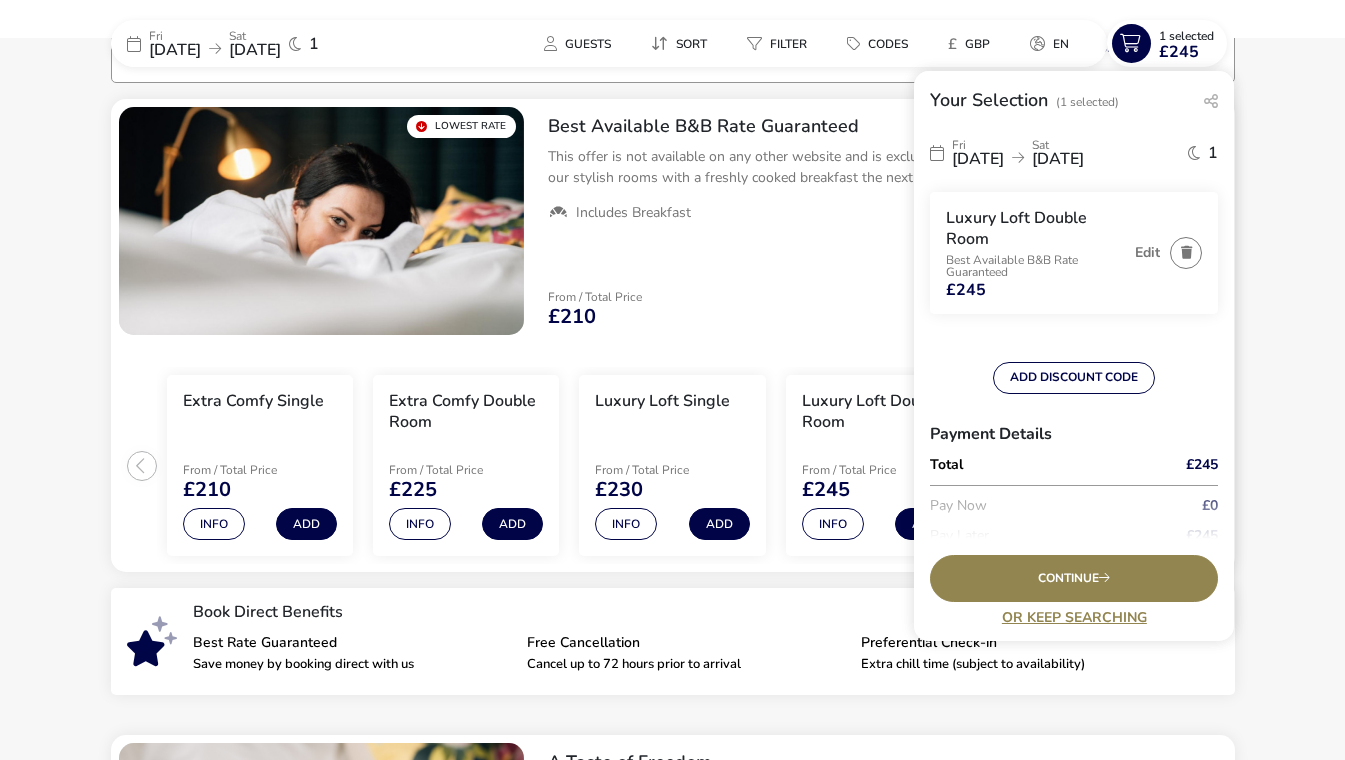 click on "Or Keep Searching" at bounding box center (1074, 617) 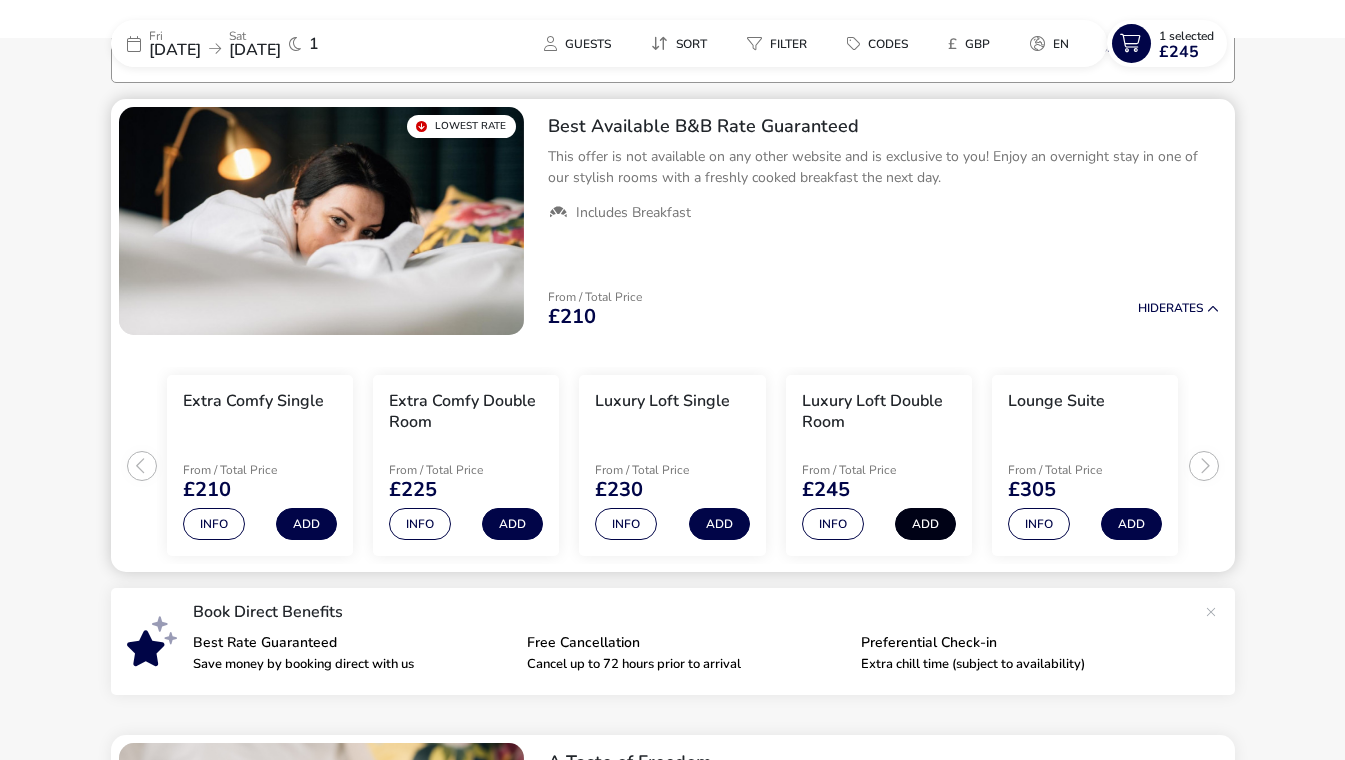 click on "Add" at bounding box center [925, 524] 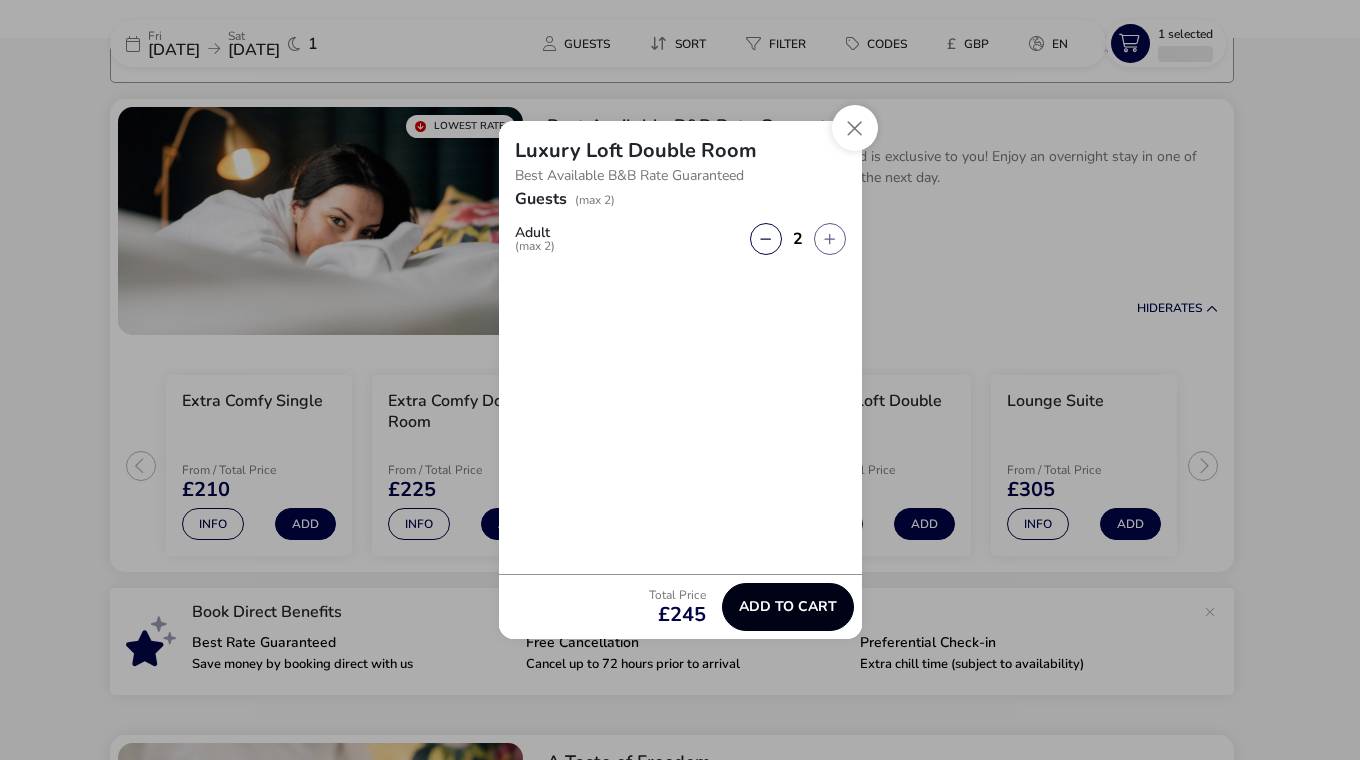 click on "Add to cart" at bounding box center [788, 606] 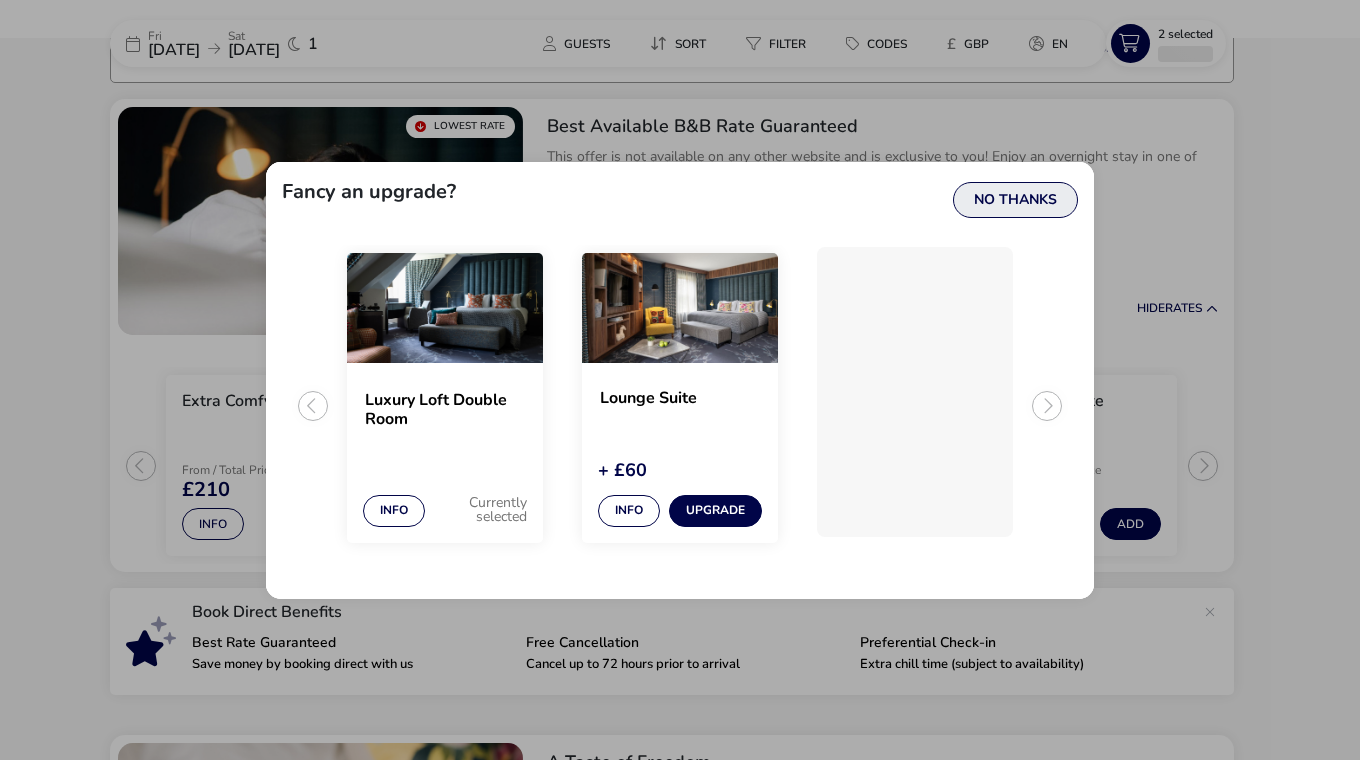 click on "No Thanks" at bounding box center (1015, 200) 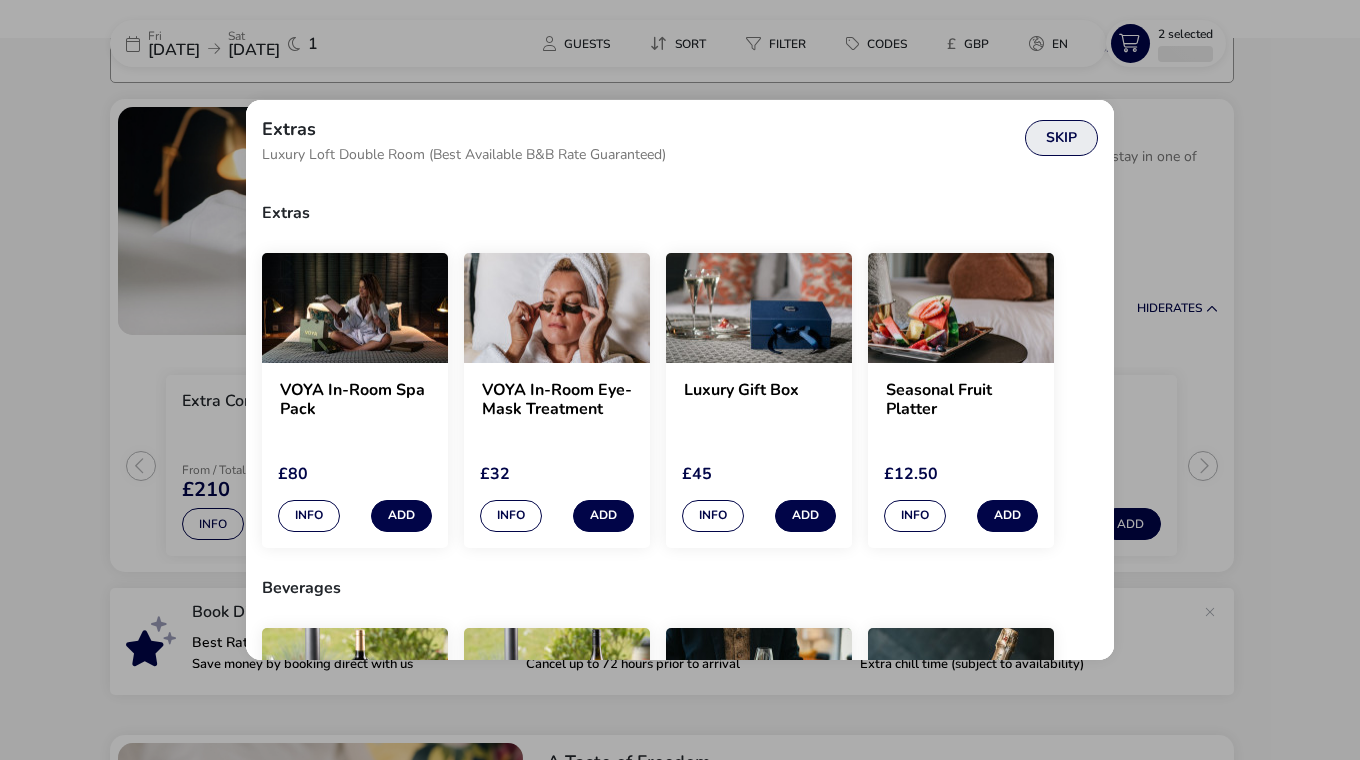 click on "Skip" at bounding box center [1061, 138] 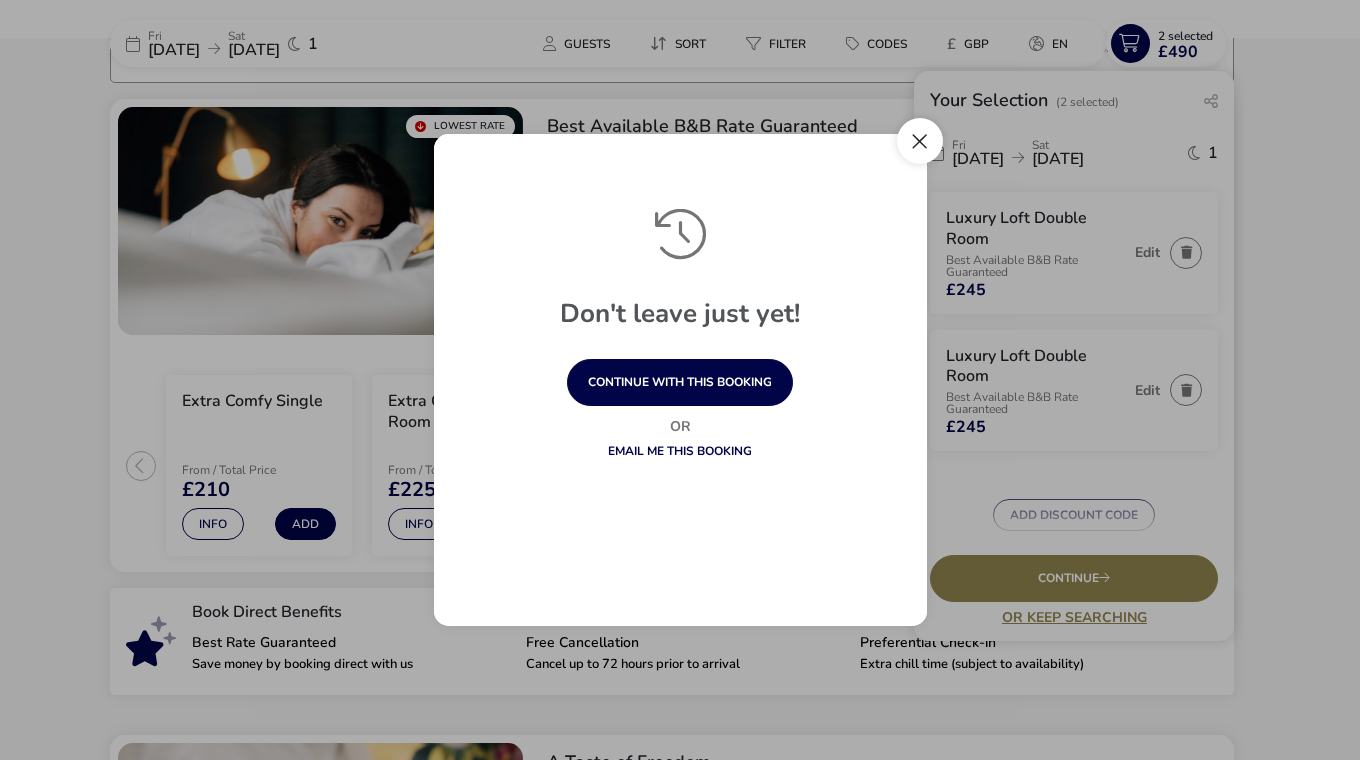 click at bounding box center (920, 141) 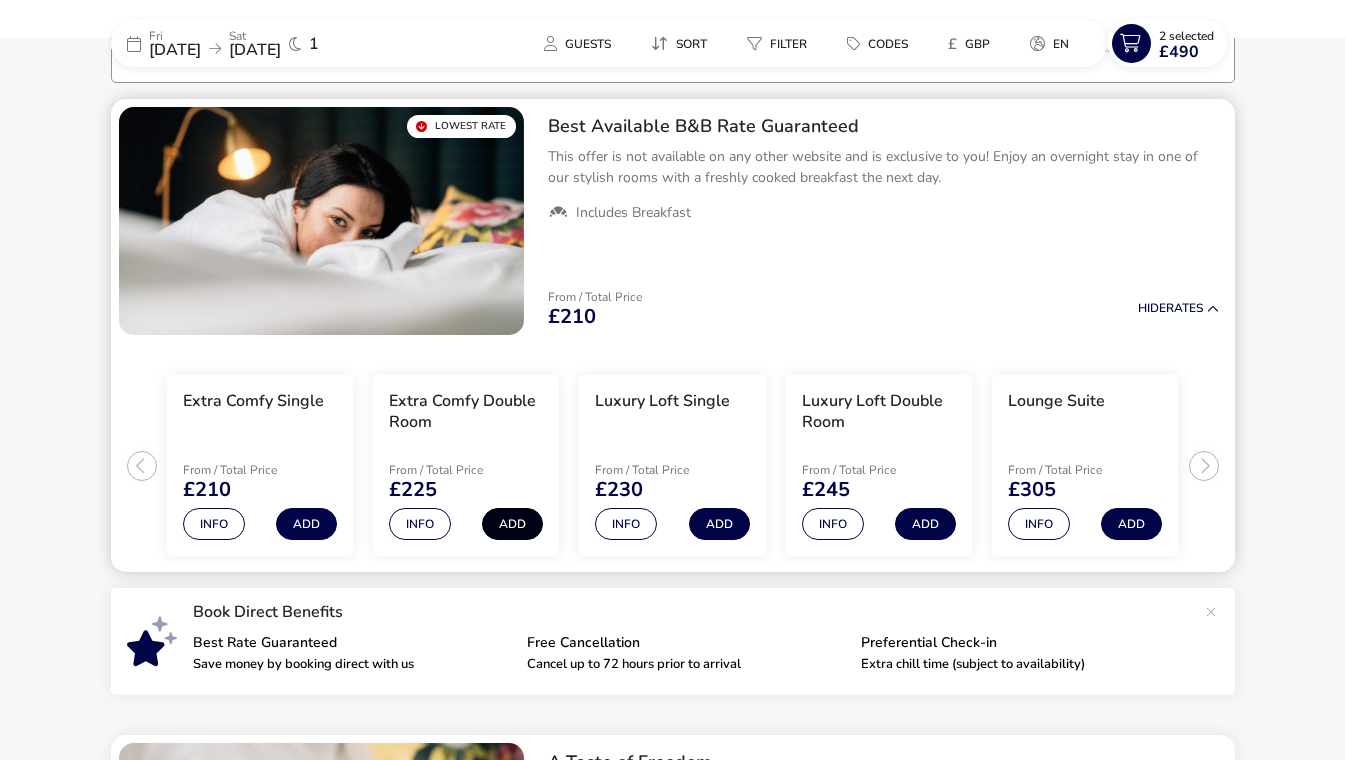 click on "Add" at bounding box center (512, 524) 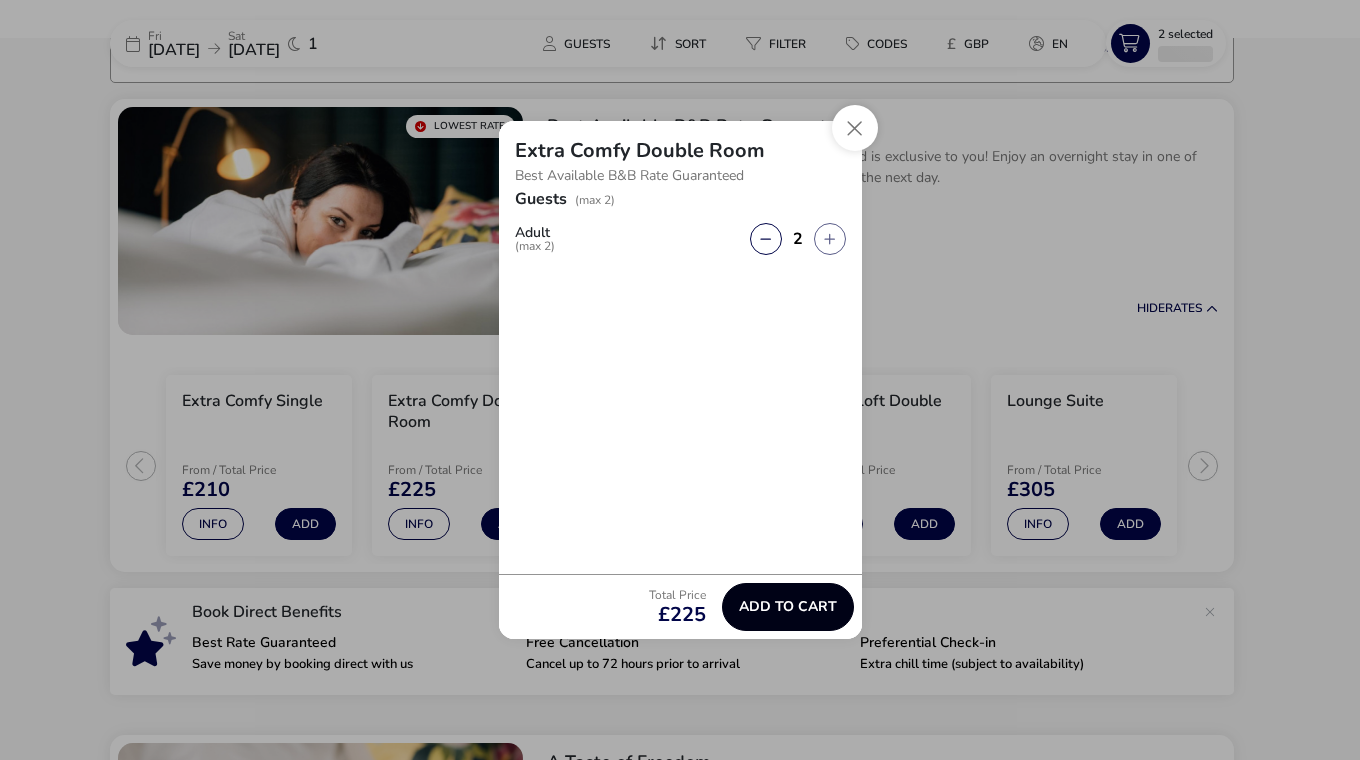 click on "Add to cart" at bounding box center [788, 606] 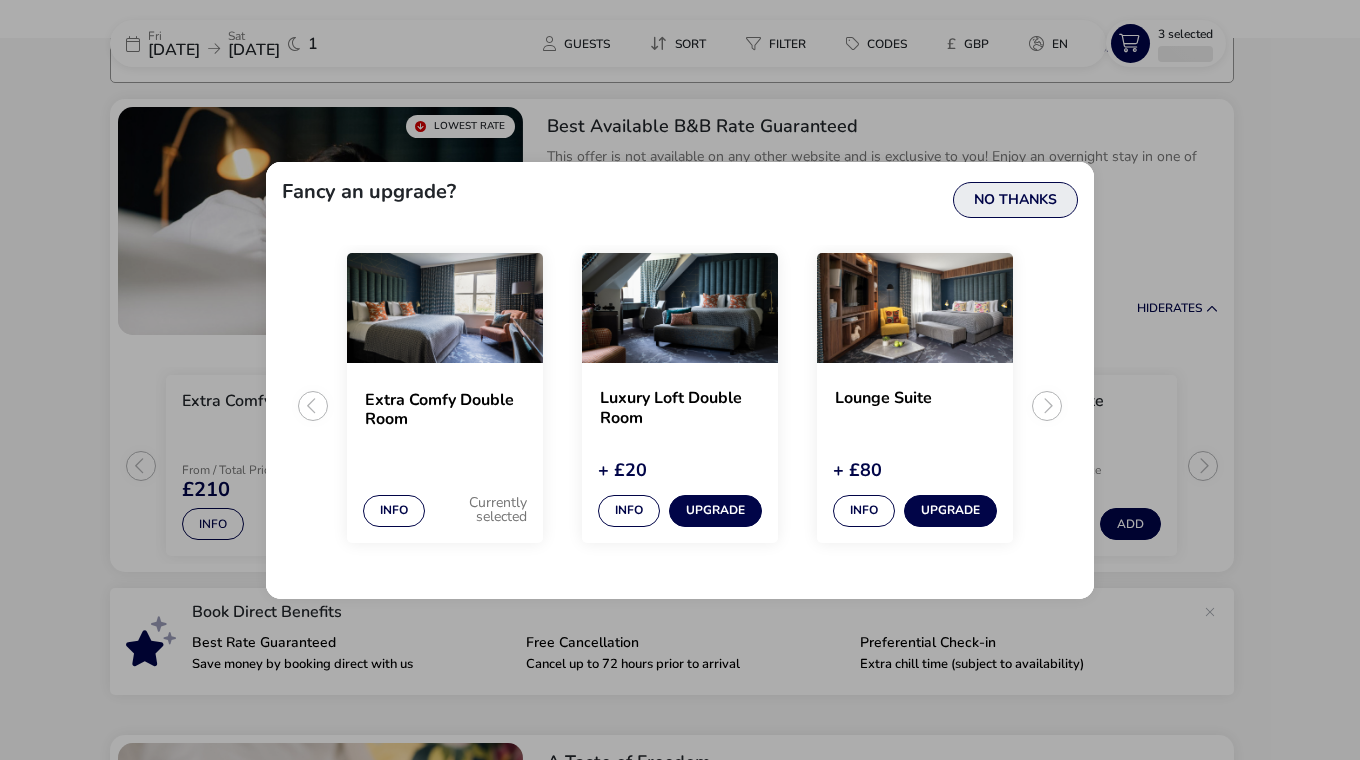 click on "No Thanks" at bounding box center (1015, 200) 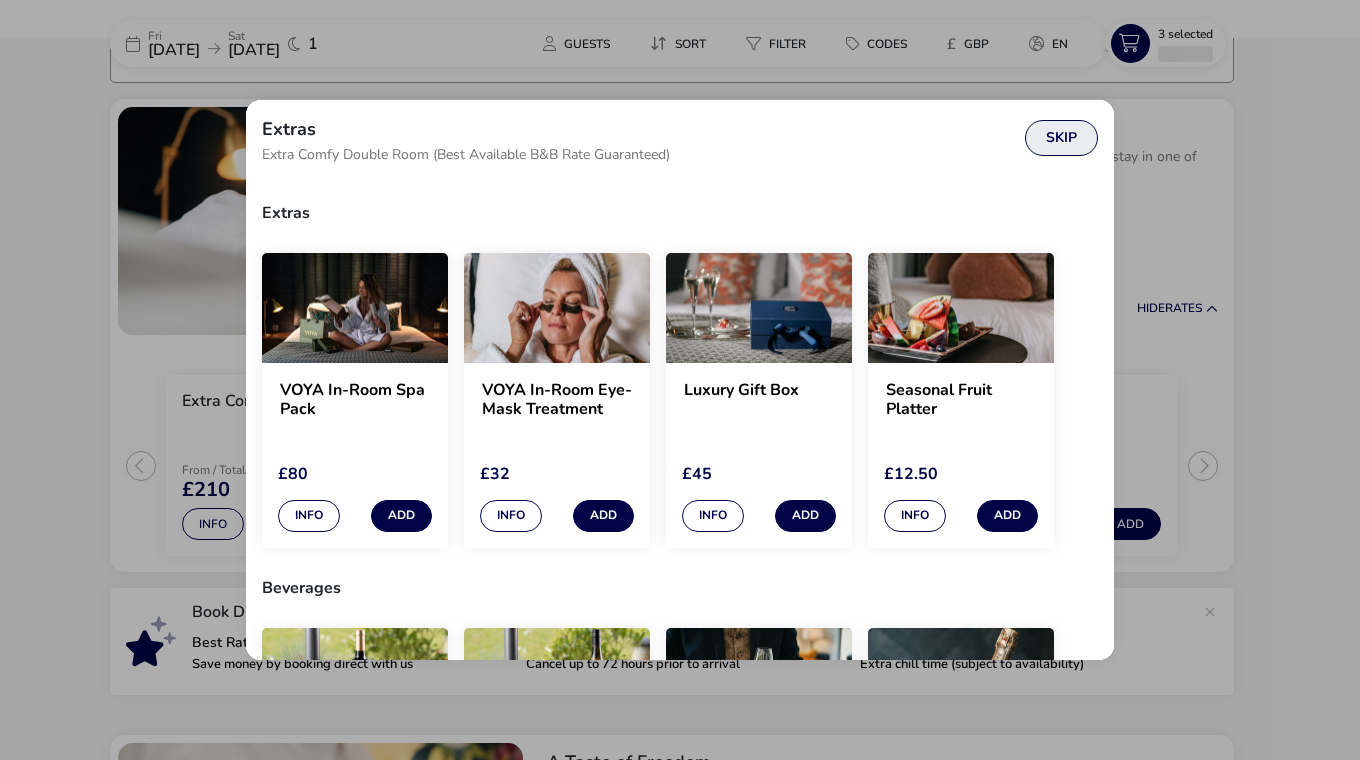 click on "Skip" at bounding box center [1061, 138] 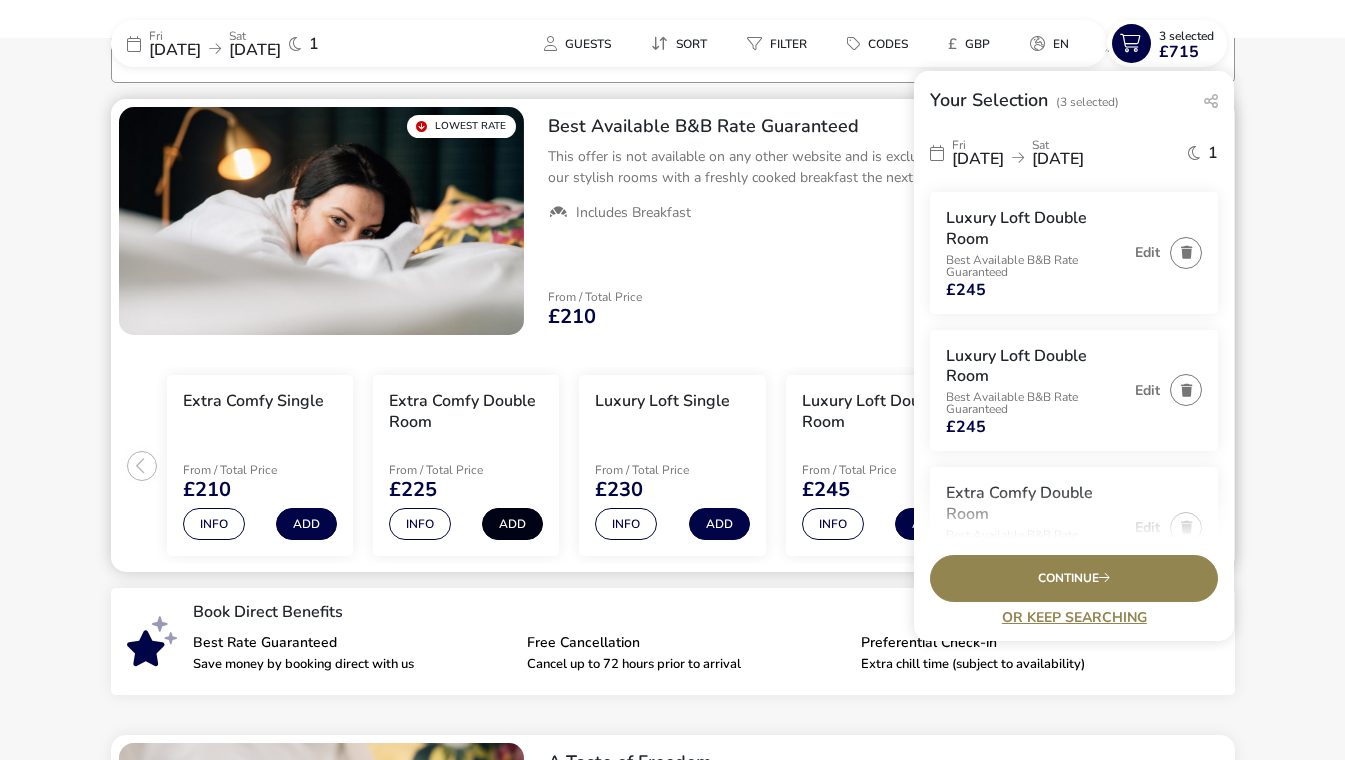 click on "Add" at bounding box center (512, 524) 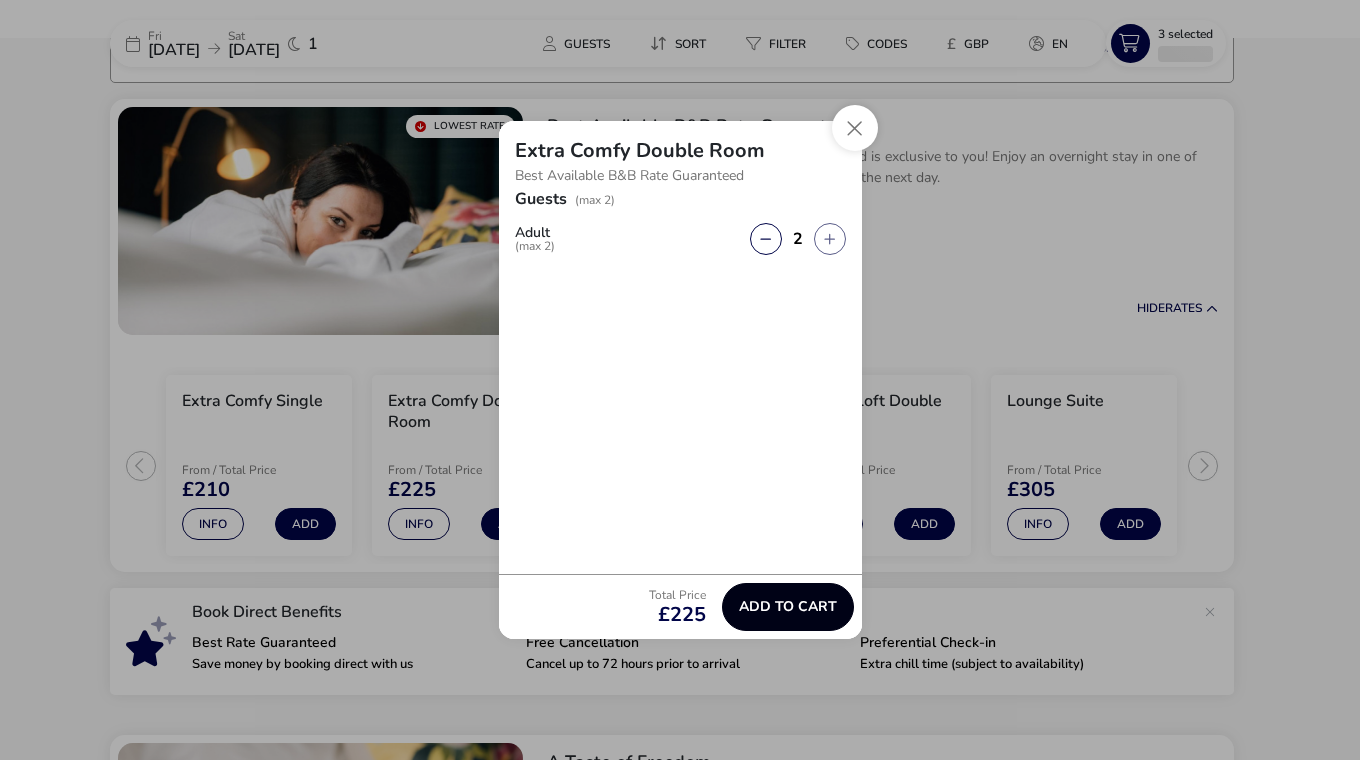 click on "Add to cart" at bounding box center (788, 606) 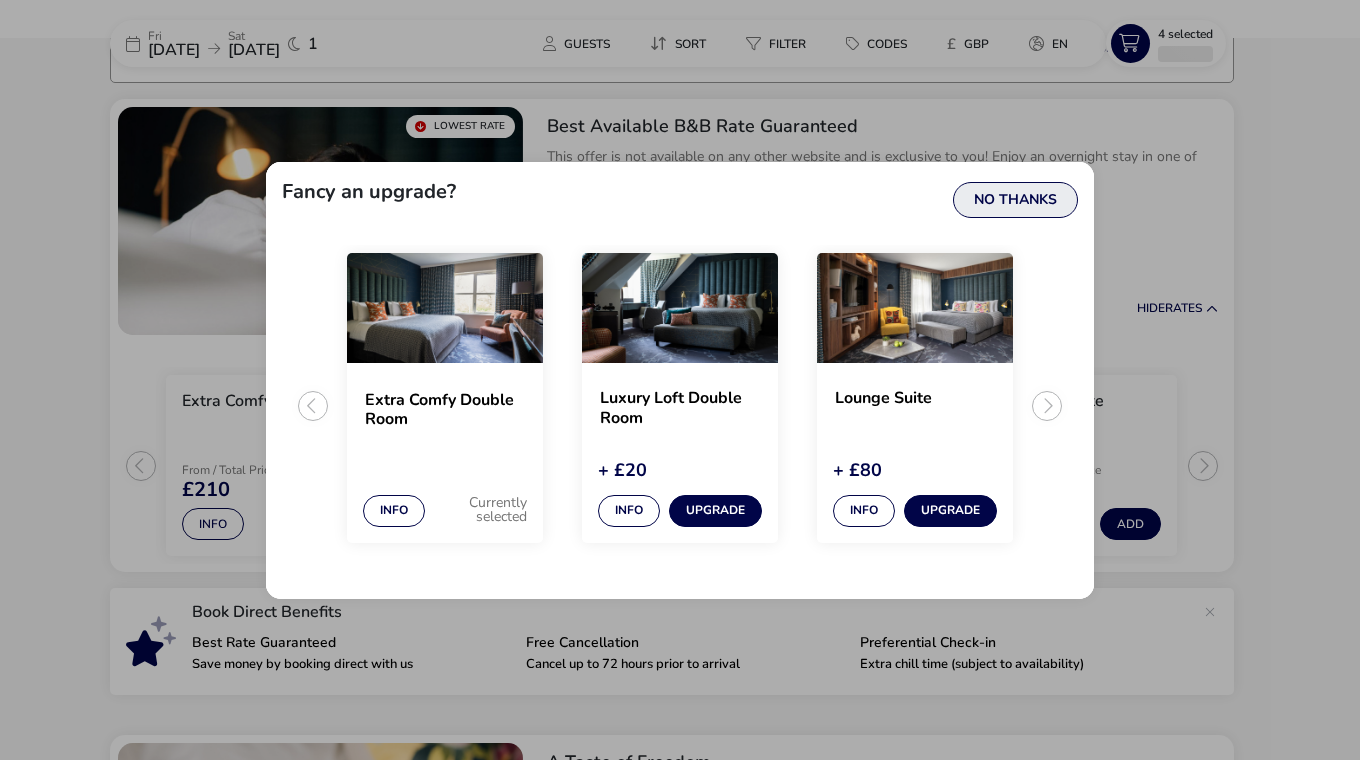 click on "No Thanks" at bounding box center (1015, 200) 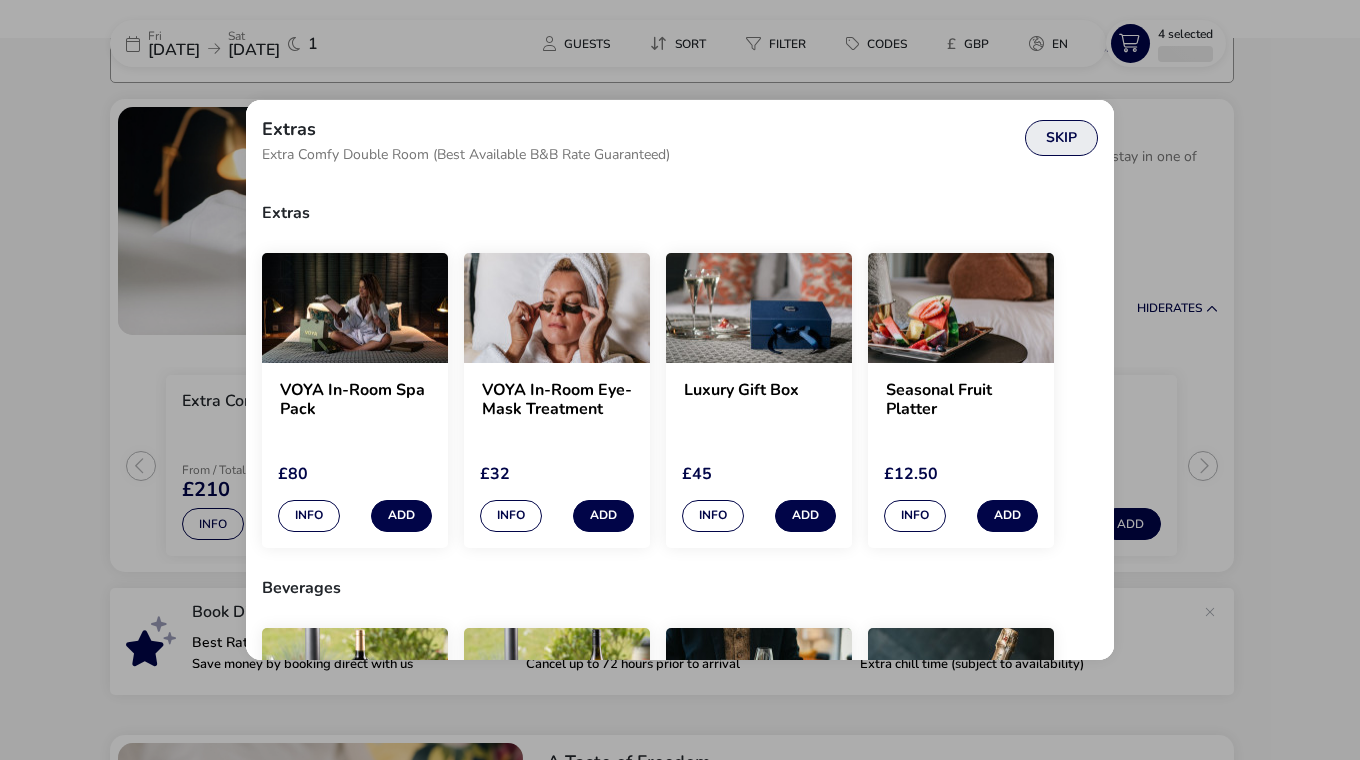 click on "Skip" at bounding box center [1061, 138] 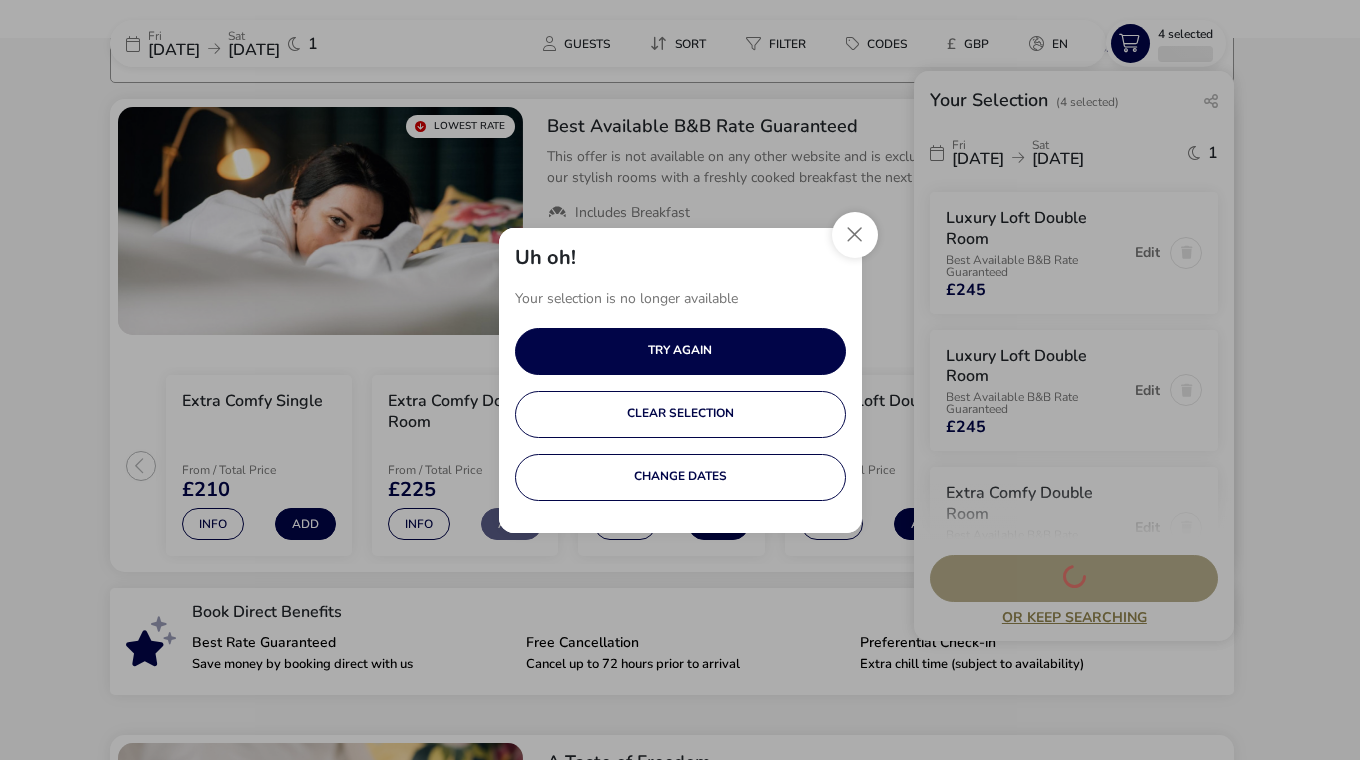 click on "Uh oh!  Your selection is no longer available   TRY AGAIN   CLEAR SELECTION   CHANGE DATES" at bounding box center (680, 380) 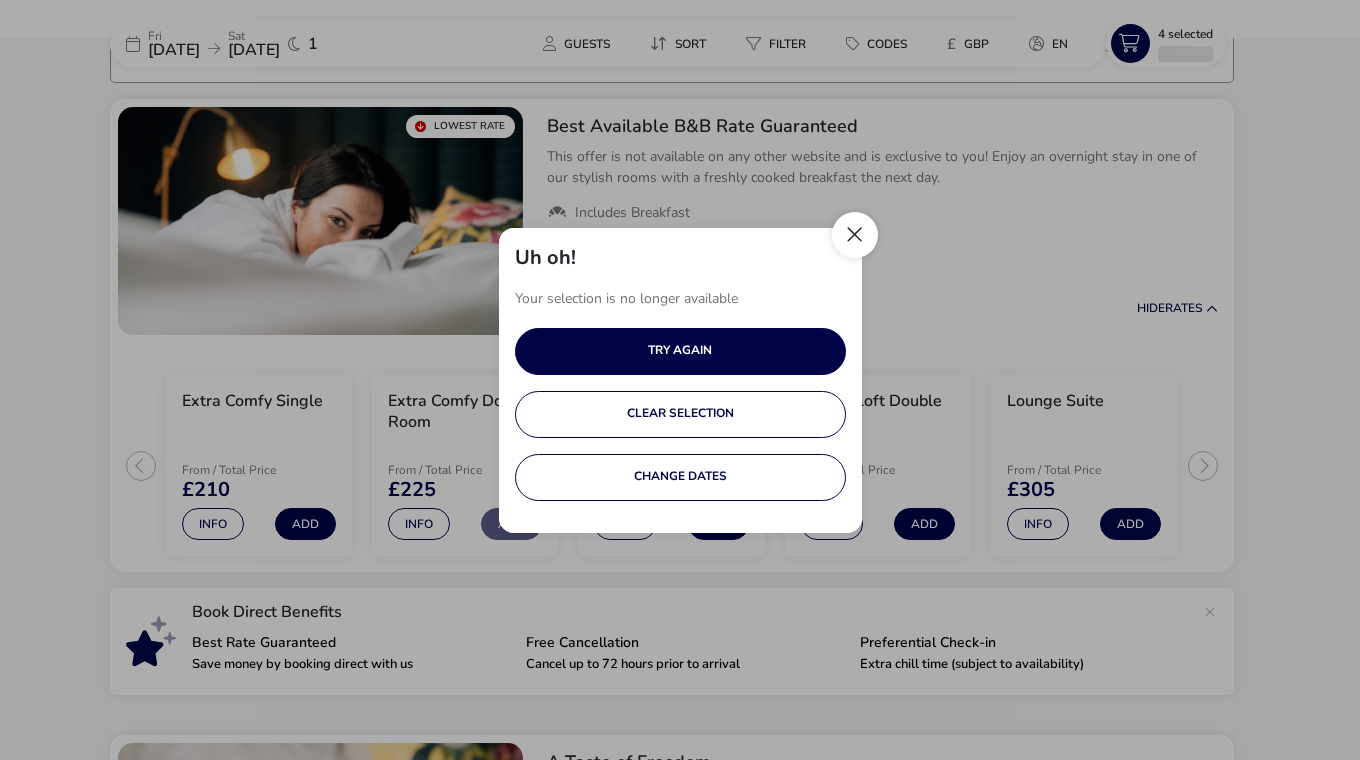 click at bounding box center (855, 235) 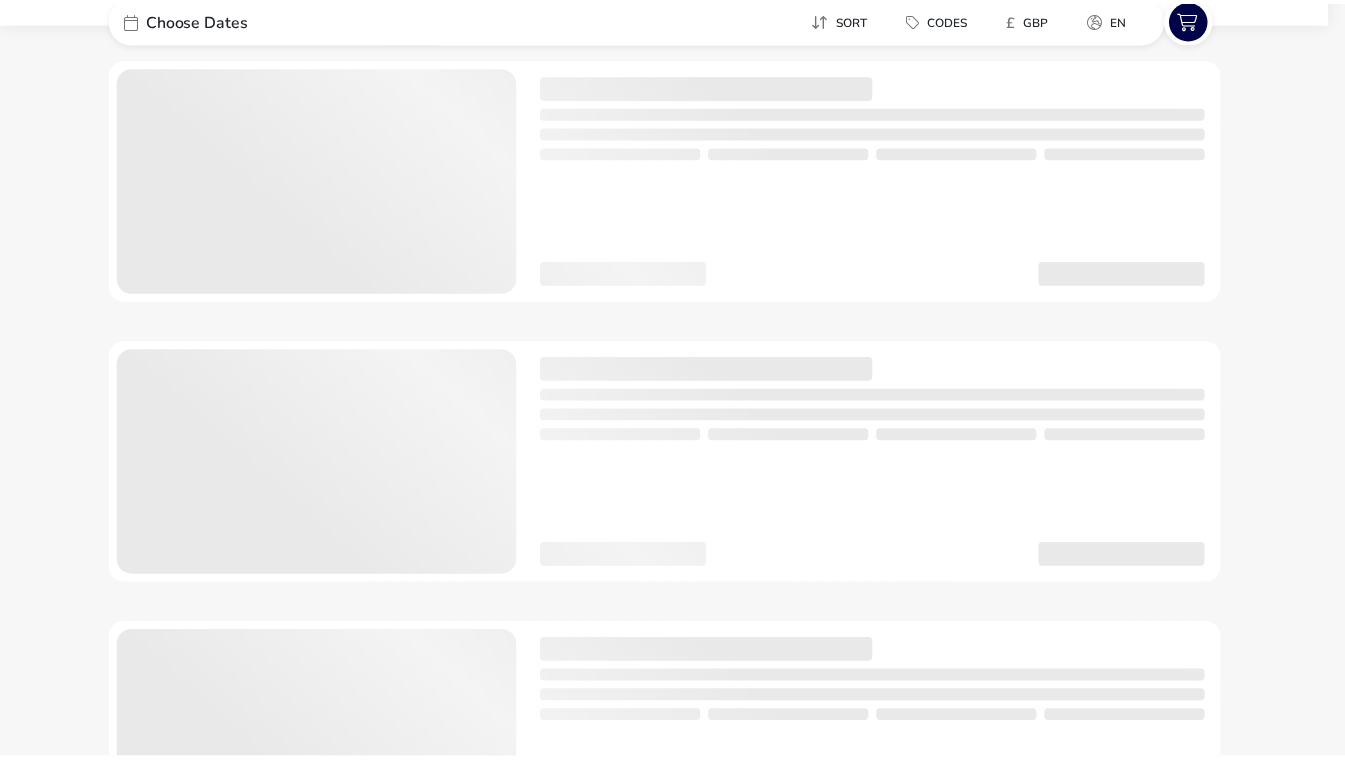 scroll, scrollTop: 0, scrollLeft: 0, axis: both 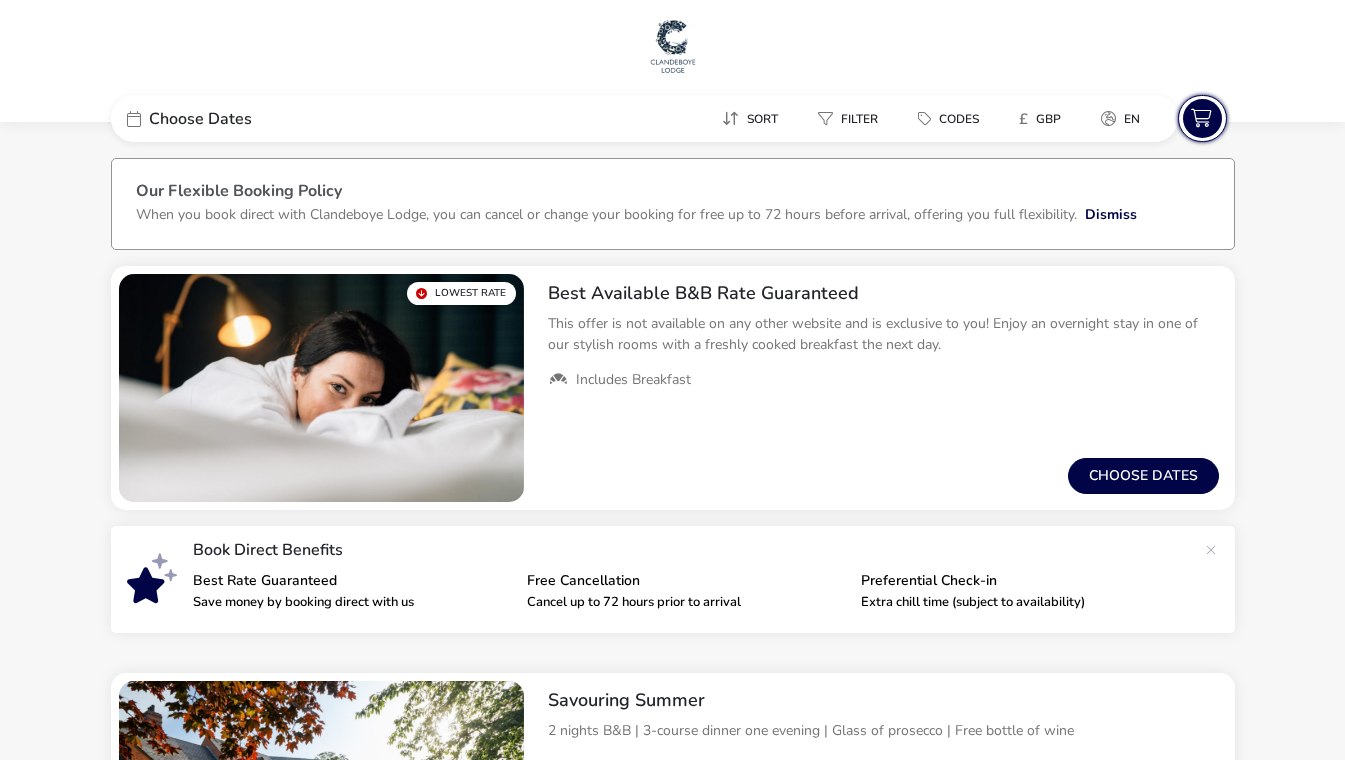 click at bounding box center (1202, 118) 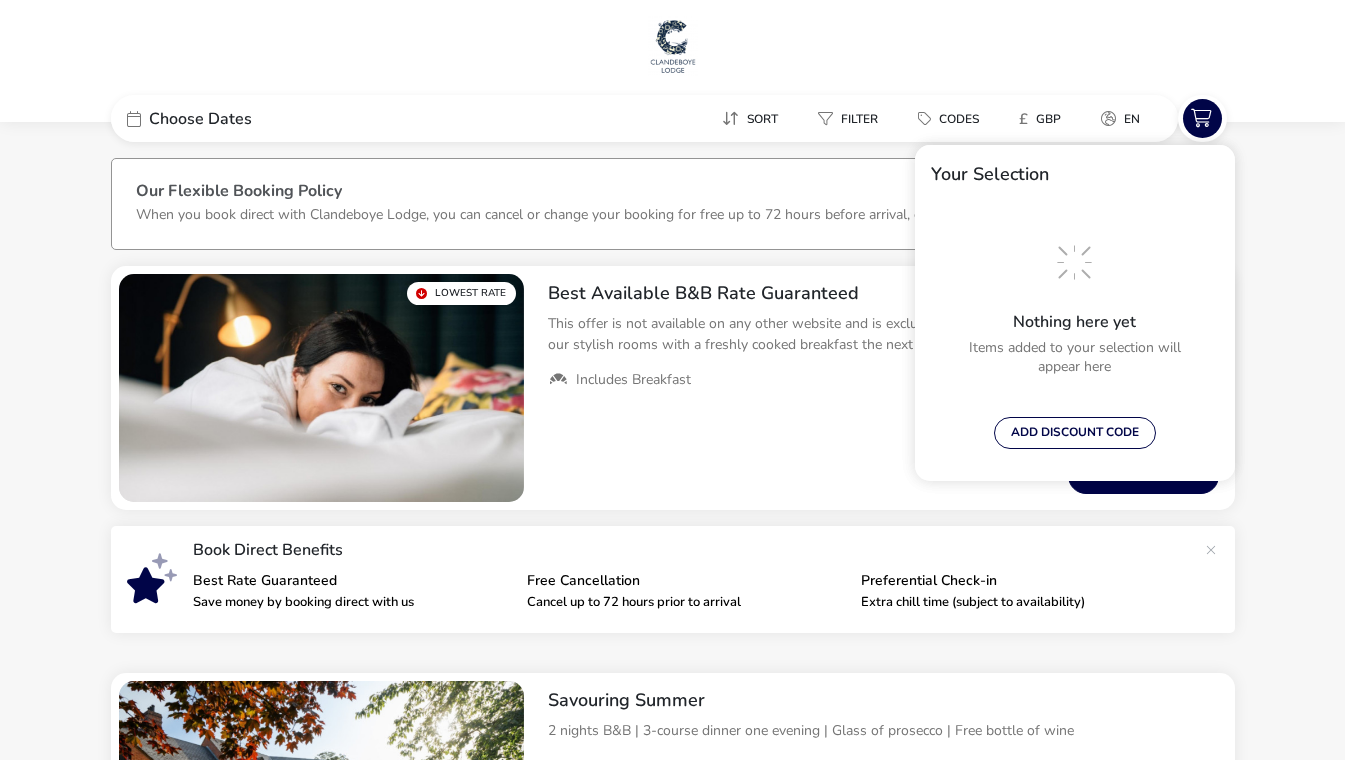click on "Choose Dates Sort Filter Codes £ GBP en Your Selection  Nothing here yet  Items added to your selection will appear here  ADD DISCOUNT CODE  Our Flexible Booking Policy When you book direct with Clandeboye Lodge, you can cancel or change your booking for free up to 72 hours before arrival, offering you full flexibility.   Dismiss   Lowest Rate  Best Available B&B Rate Guaranteed This offer is not available on any other website and is exclusive to you! Enjoy an overnight stay in one of our stylish rooms with a freshly cooked breakfast the next day.    Includes Breakfast  From / Total Price  £0  Choose dates   Book Direct Benefits  Best Rate Guaranteed Save money by booking direct with us Free Cancellation Cancel up to 72 hours prior to arrival Preferential Check-in Extra chill time (subject to availability) Savouring Summer 2 nights B&B | 3-course dinner one evening | Glass of prosecco | Free bottle of wine
Includes Breakfast Free Bottle of Wine Includes Dinner(s)  From / Total Price  £0 £0 Settle In" 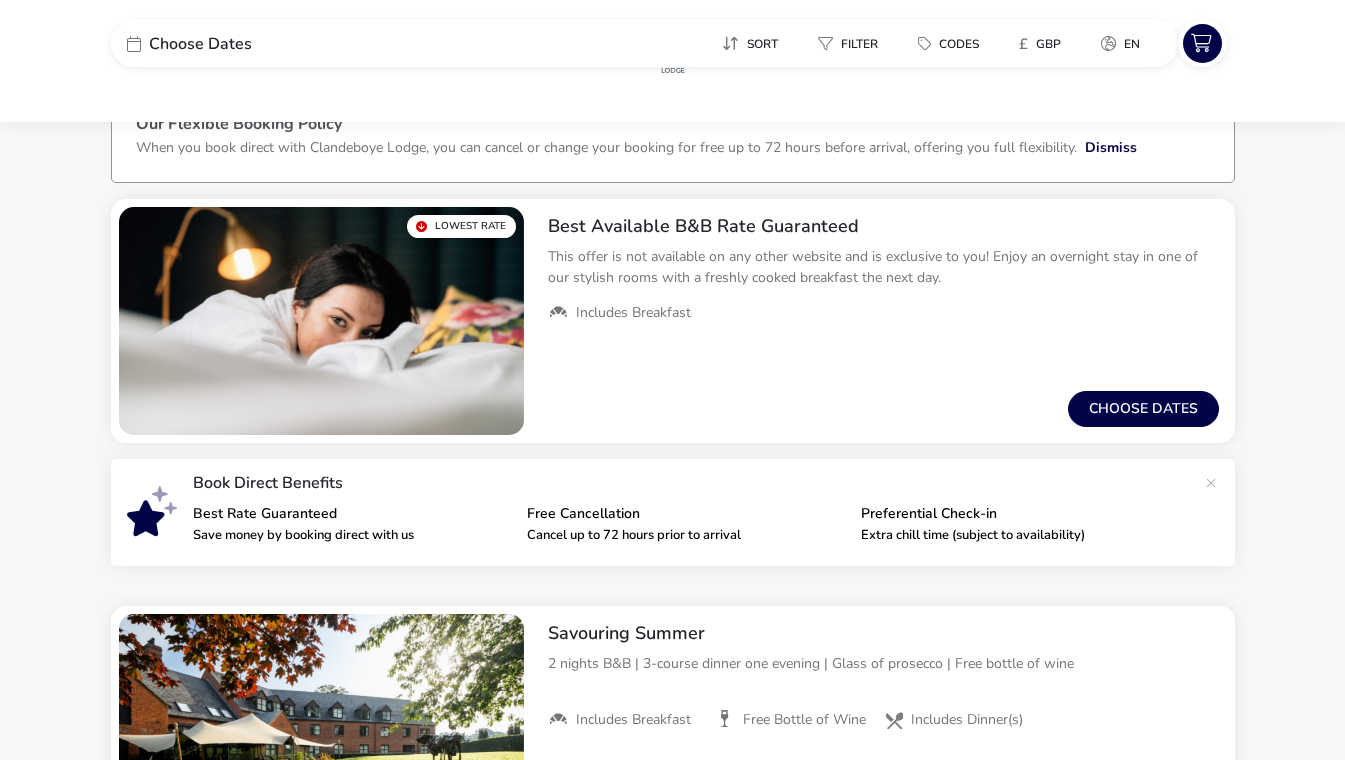 scroll, scrollTop: 0, scrollLeft: 0, axis: both 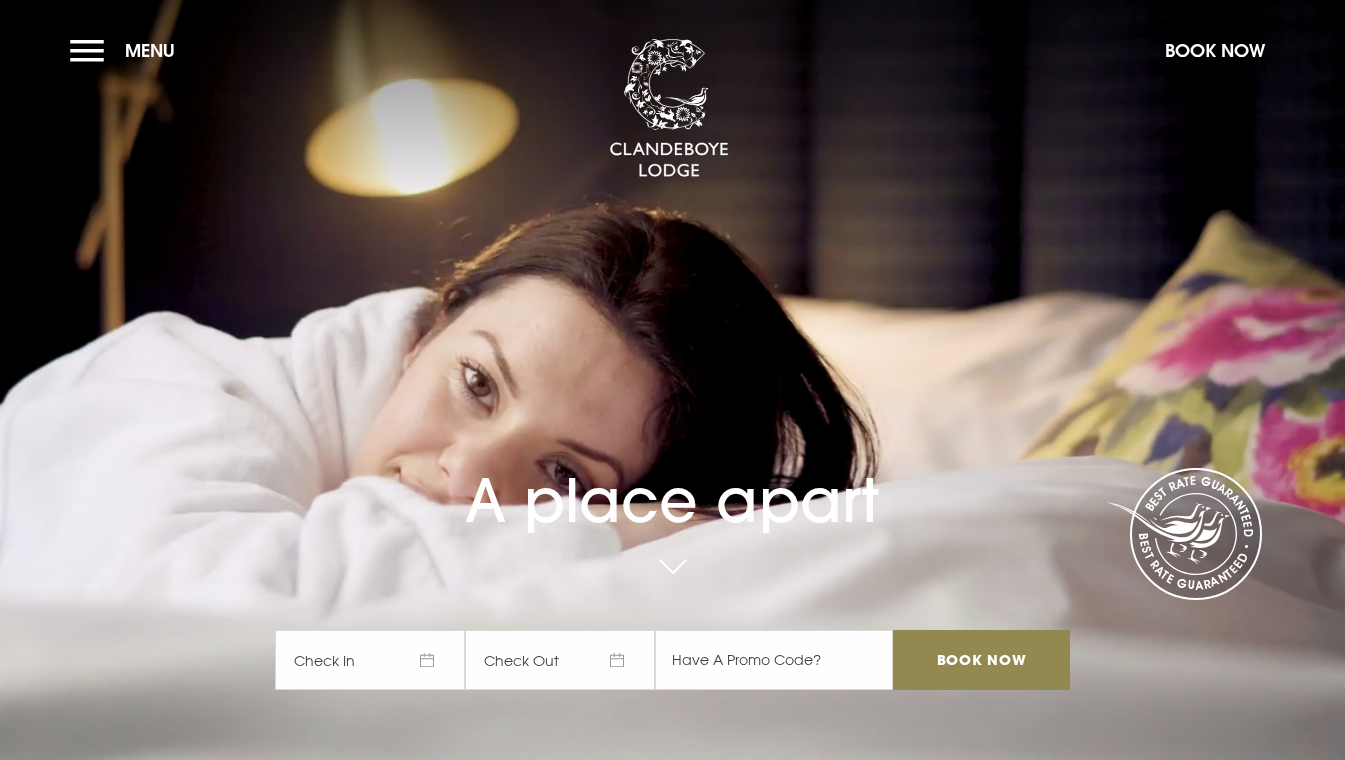 click on "Check In" at bounding box center (370, 660) 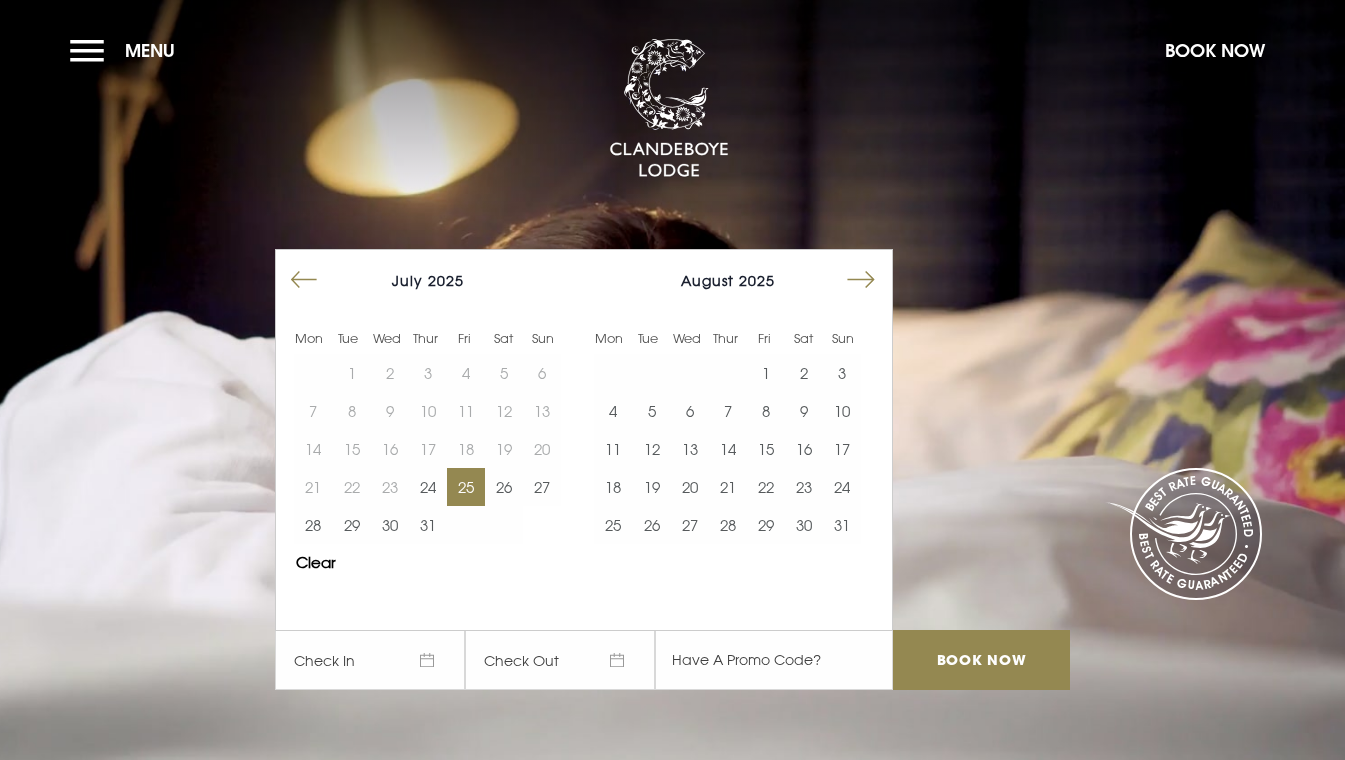 click on "25" at bounding box center [466, 487] 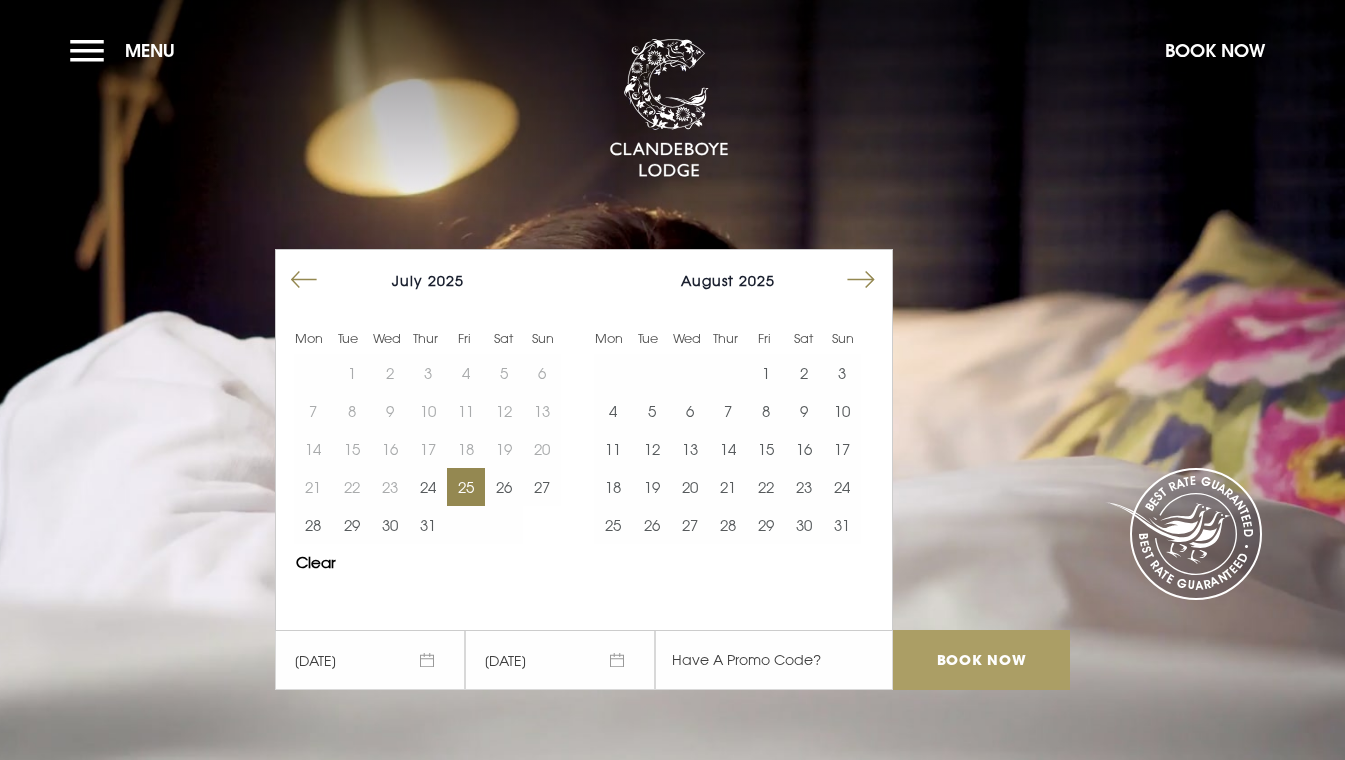 click on "Book Now" at bounding box center [981, 660] 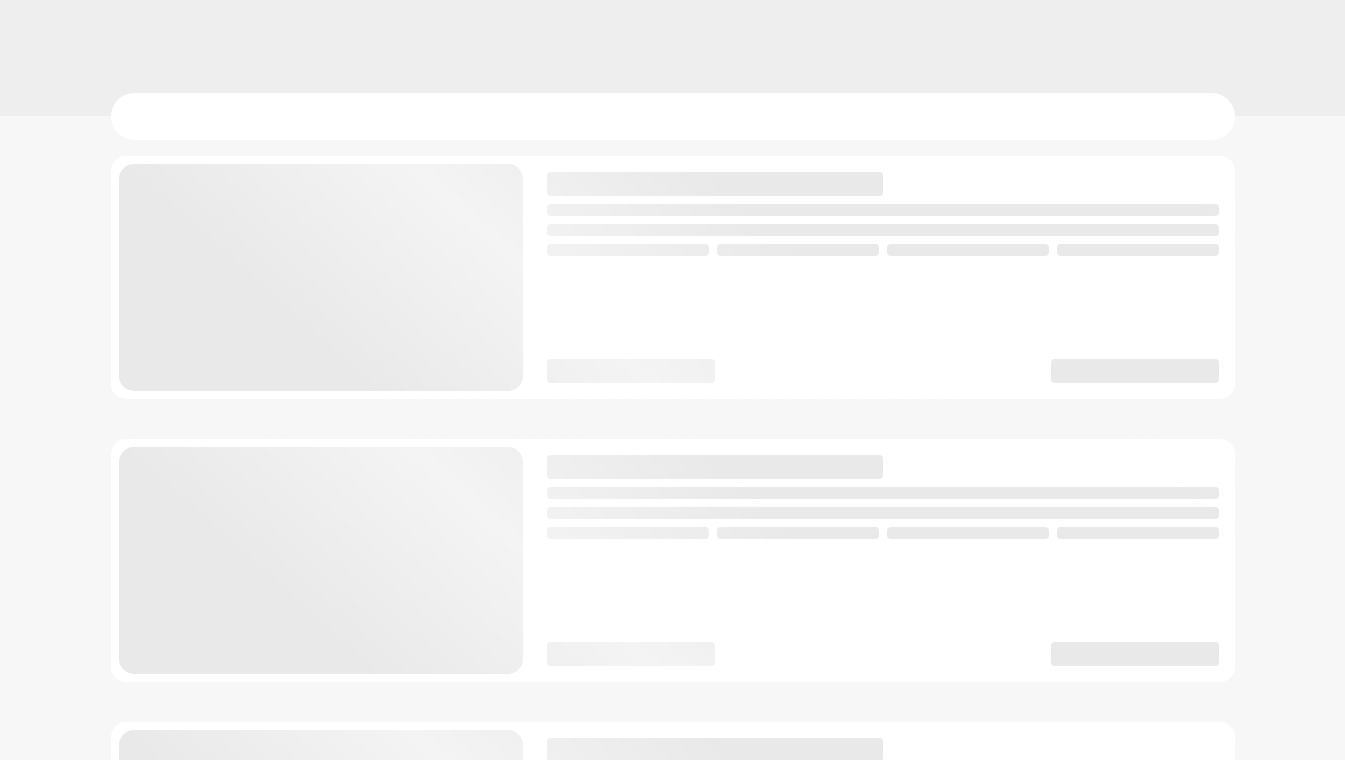 scroll, scrollTop: 0, scrollLeft: 0, axis: both 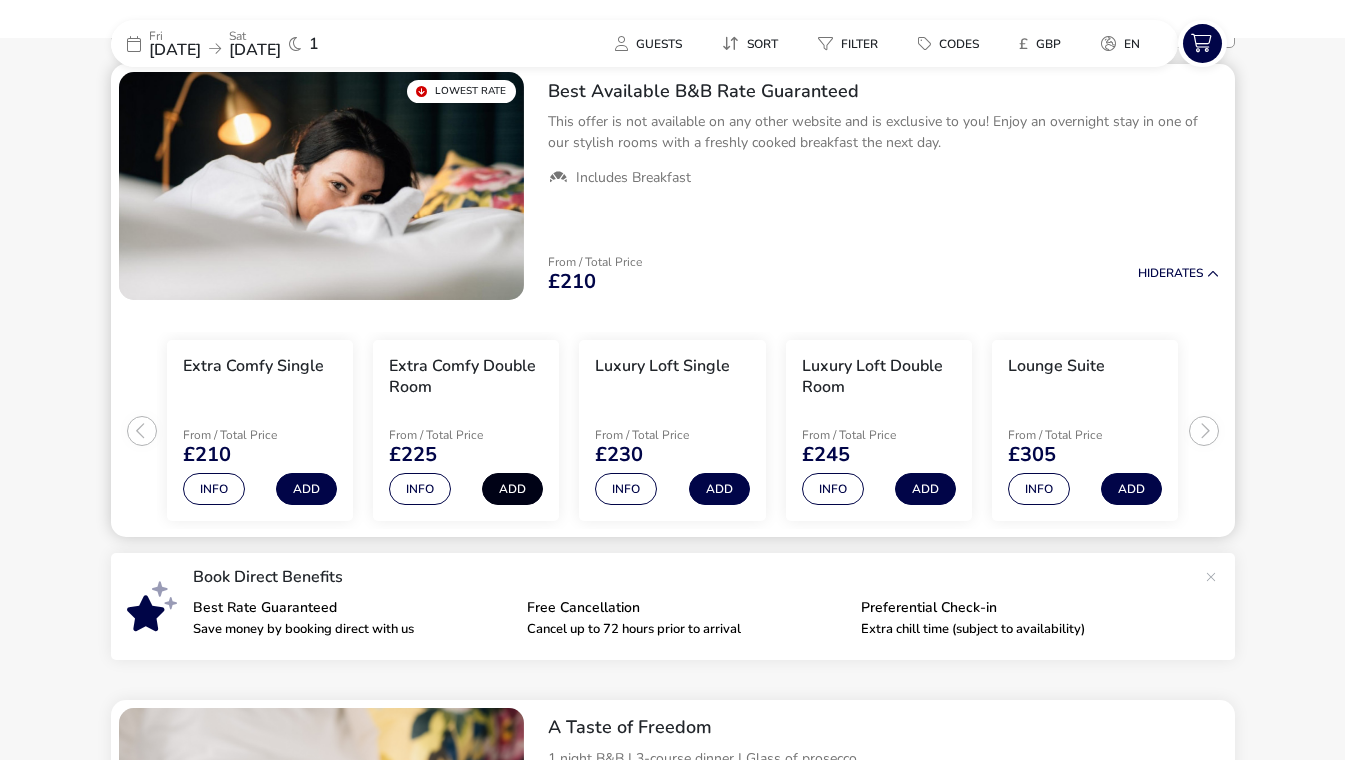 click on "Add" at bounding box center [512, 489] 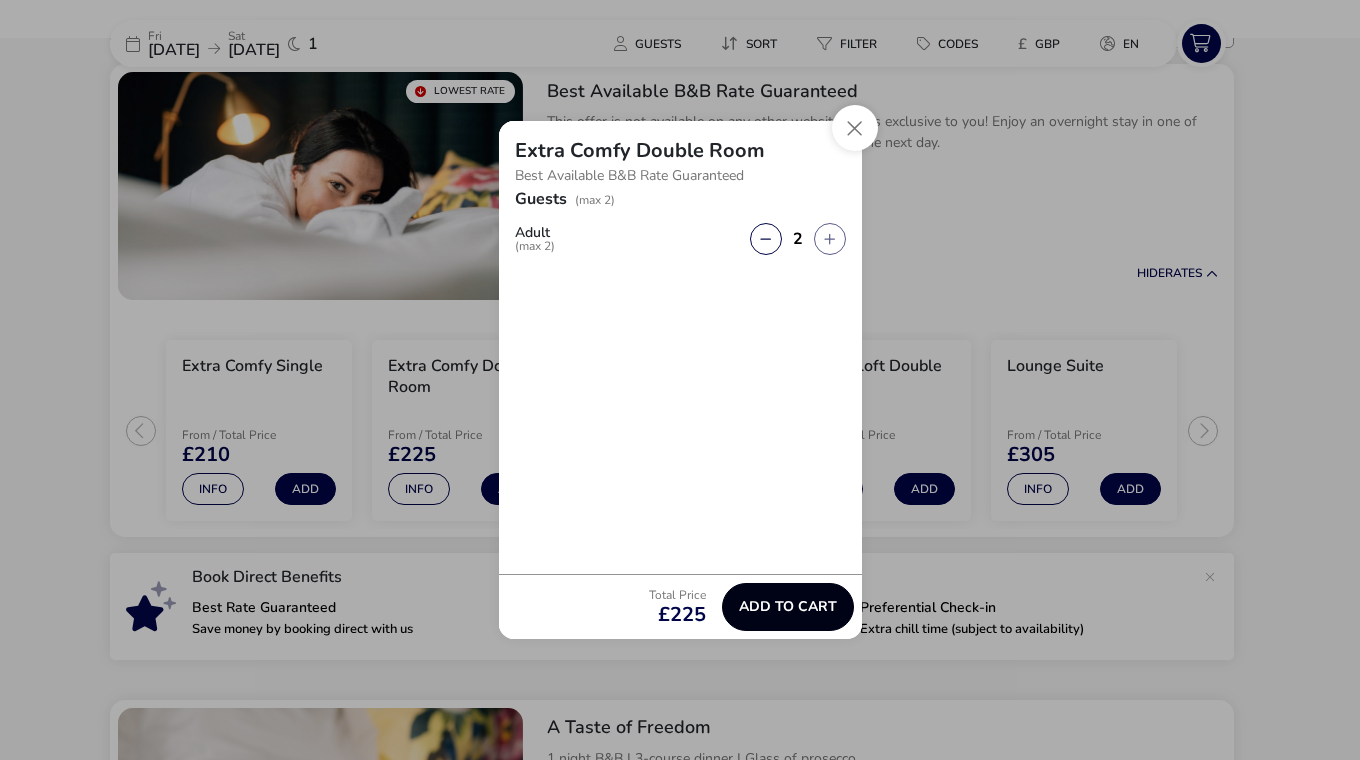 click on "Add to cart" at bounding box center [788, 606] 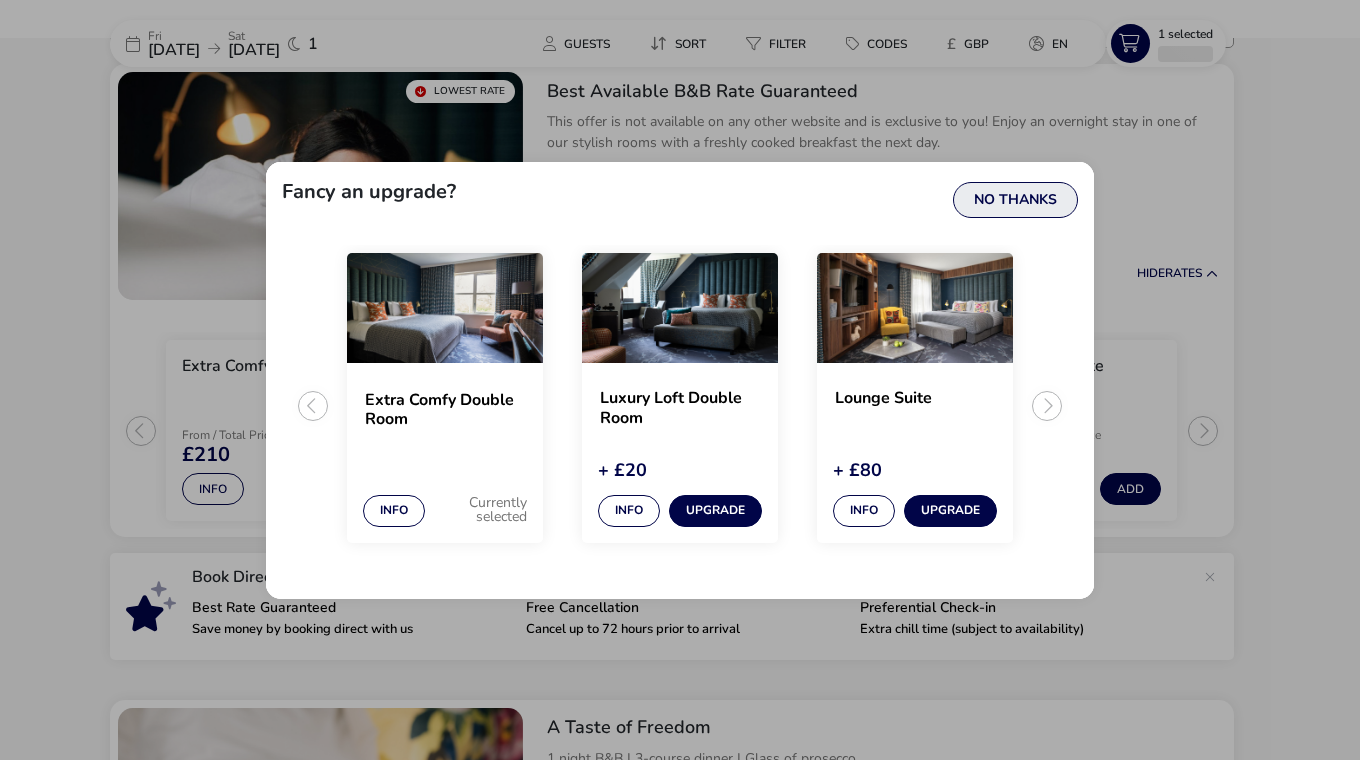 click on "No Thanks" at bounding box center (1015, 200) 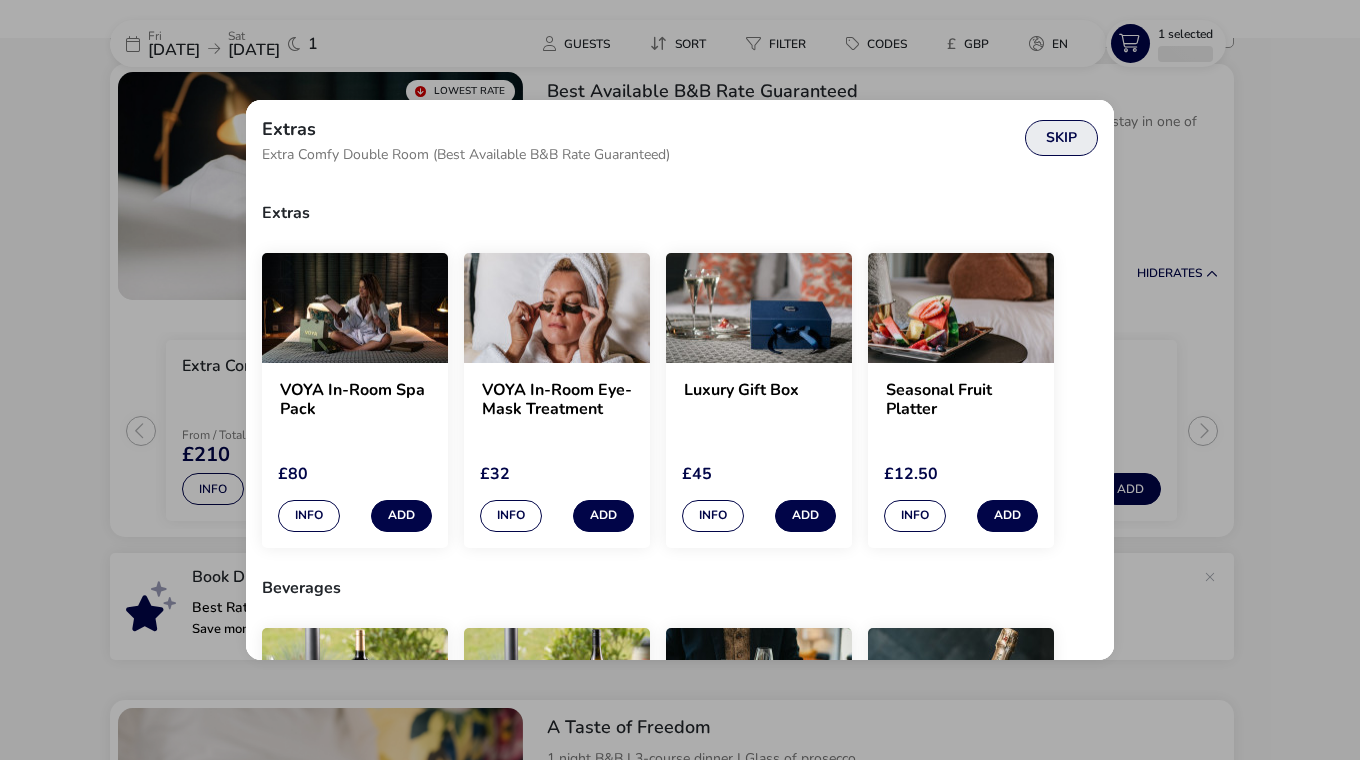 click on "Skip" at bounding box center [1061, 138] 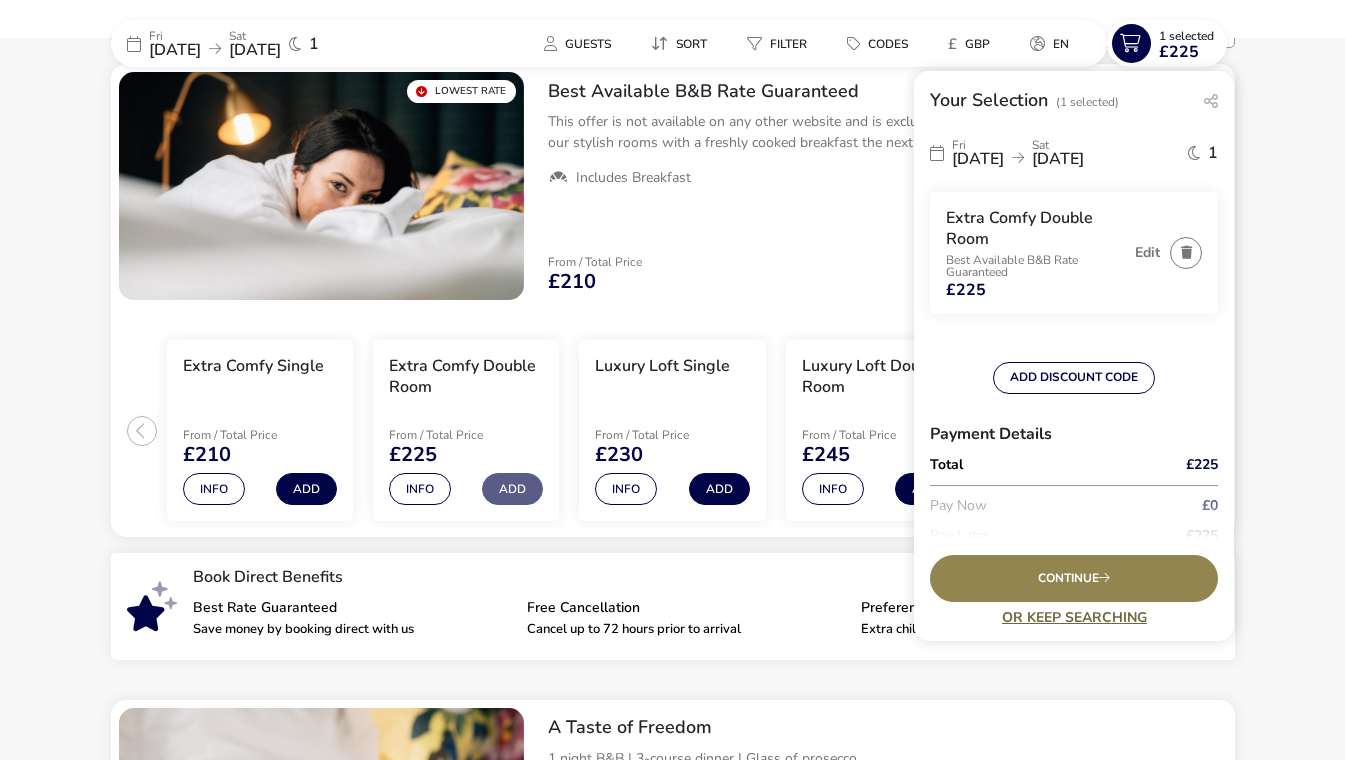 click on "Or Keep Searching" at bounding box center [1074, 617] 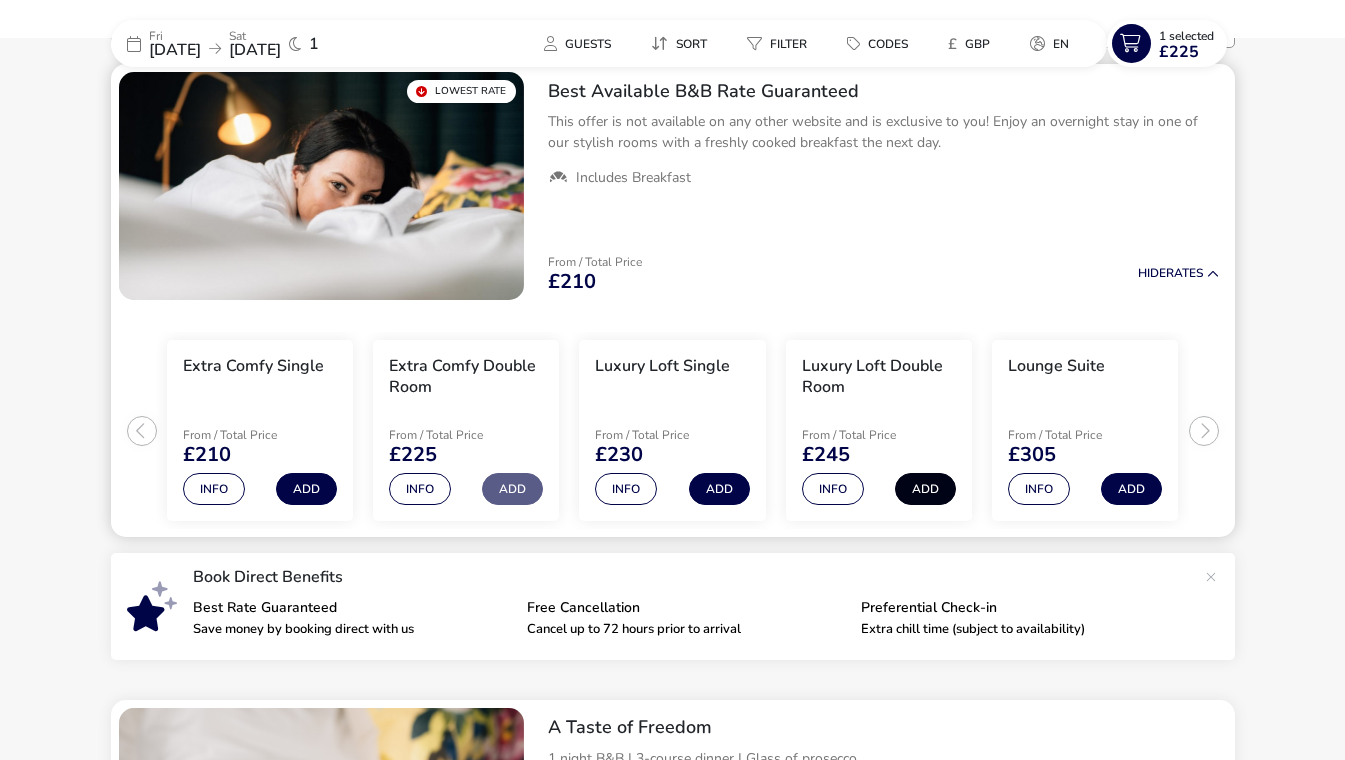 click on "Add" at bounding box center [925, 489] 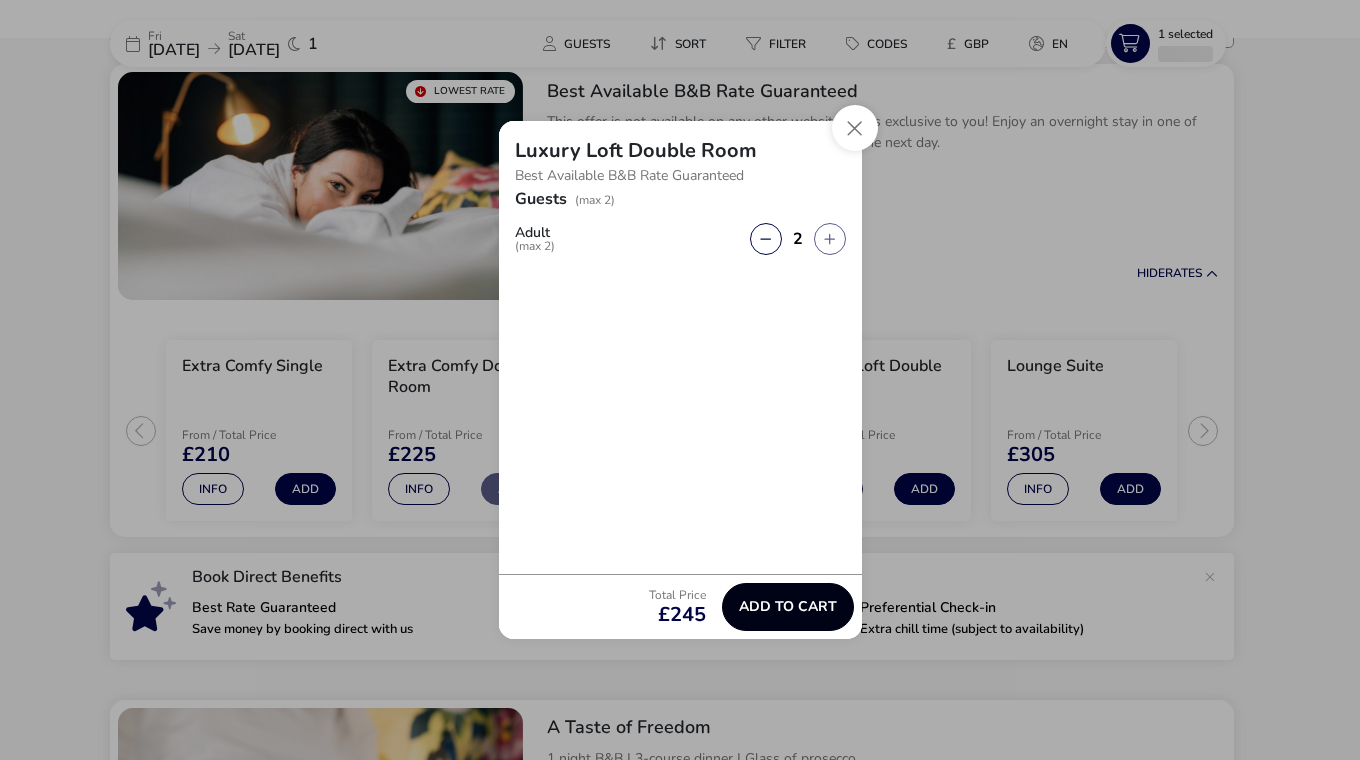 click on "Add to cart" at bounding box center (788, 606) 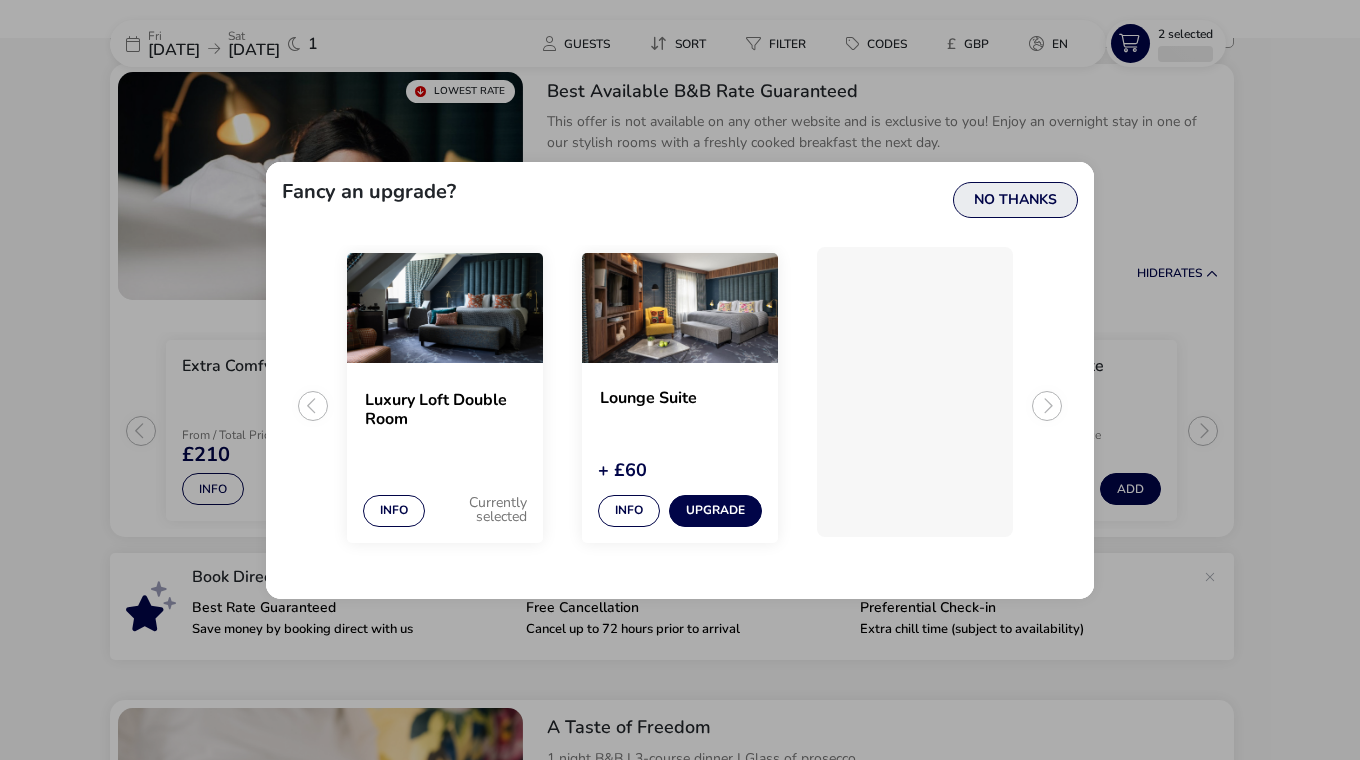 click on "No Thanks" at bounding box center (1015, 200) 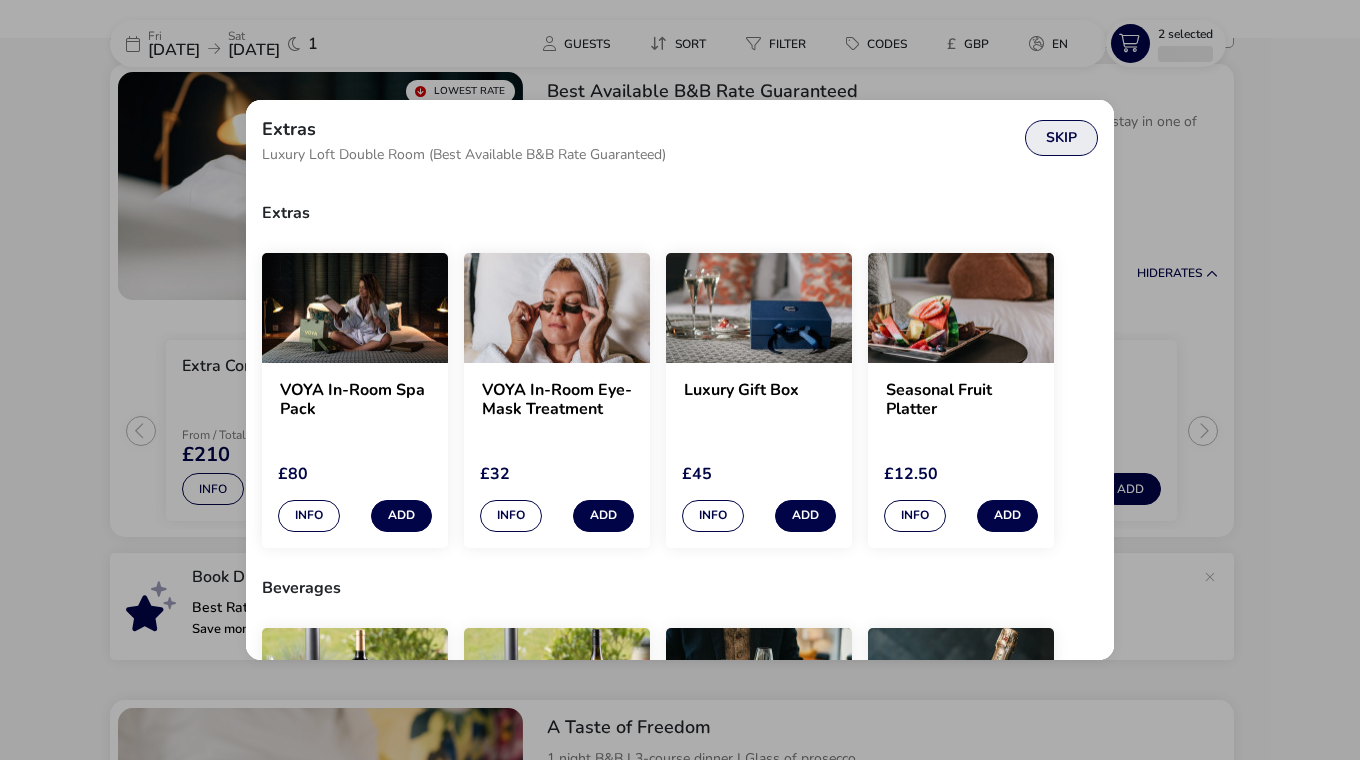 click on "Skip" at bounding box center (1061, 138) 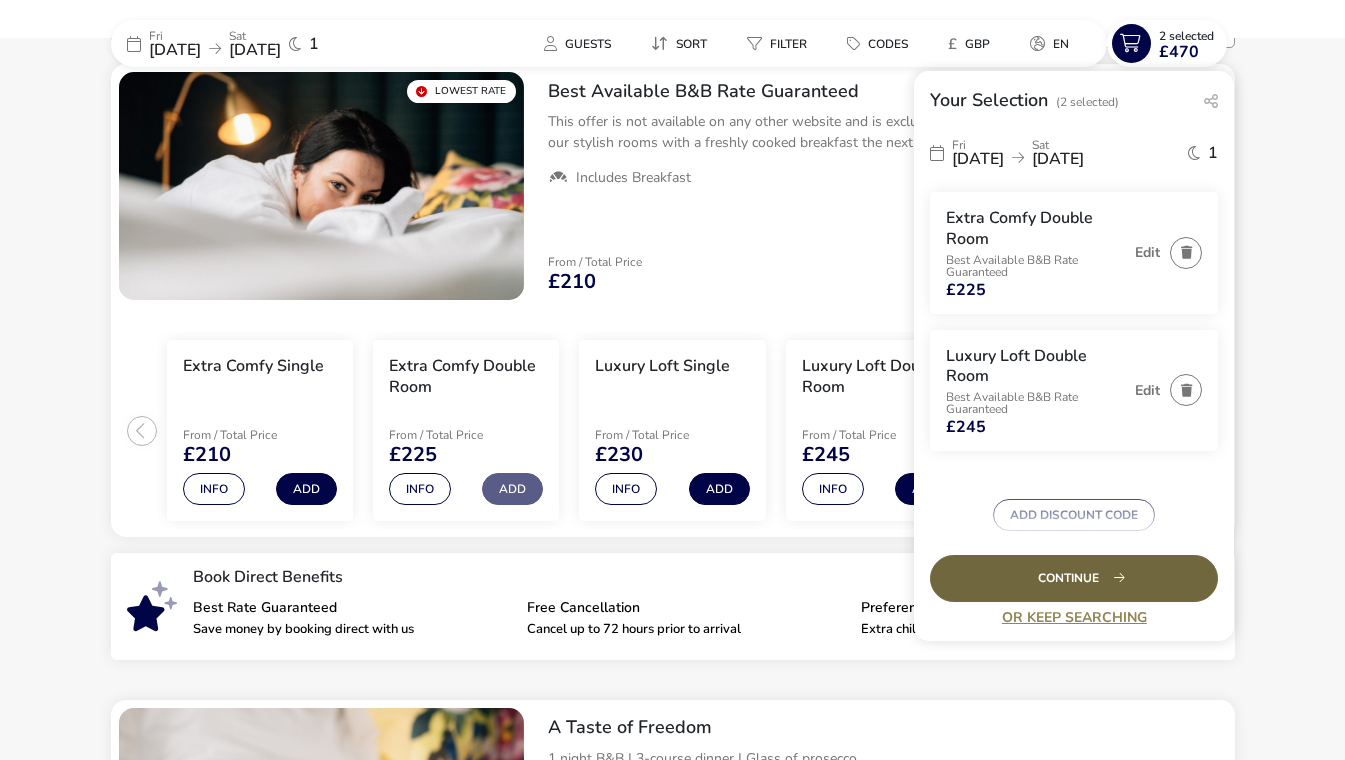 click on "Continue" at bounding box center (1074, 578) 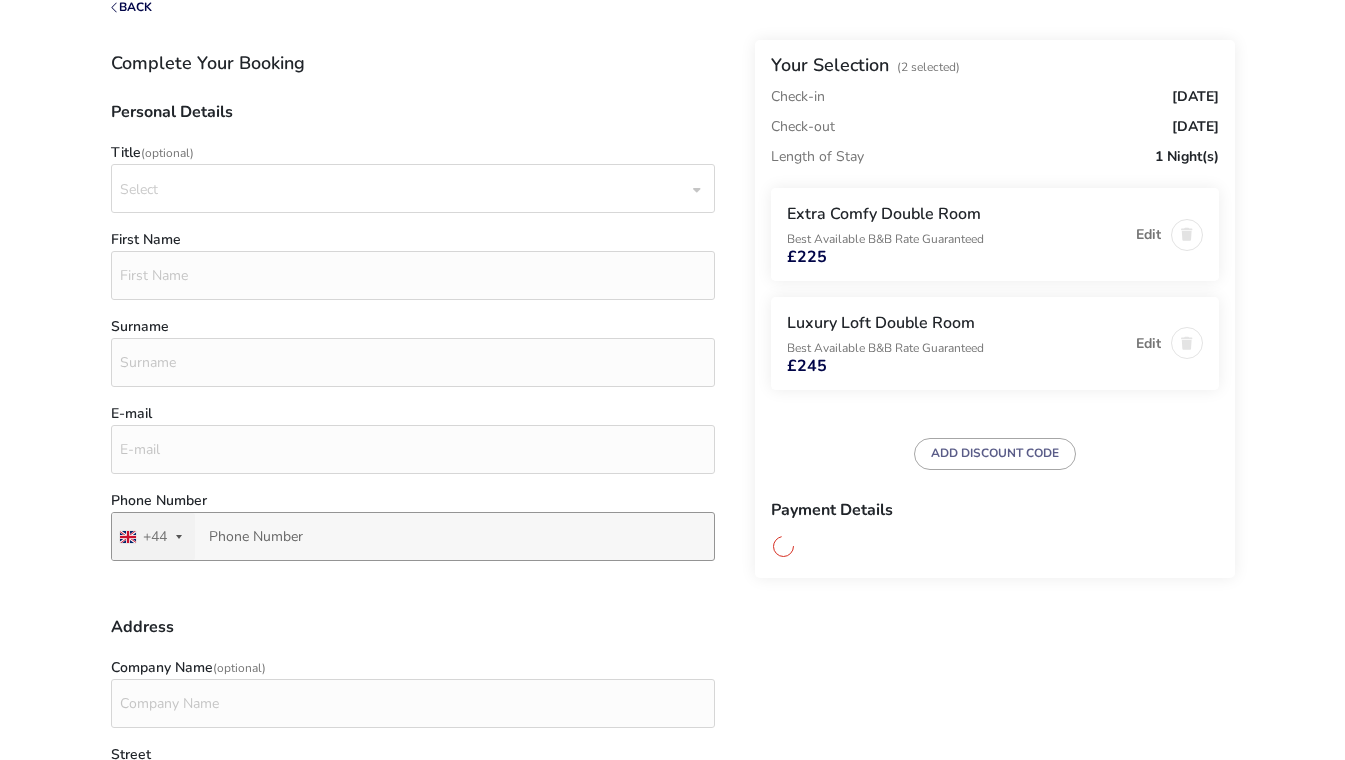 scroll, scrollTop: 0, scrollLeft: 0, axis: both 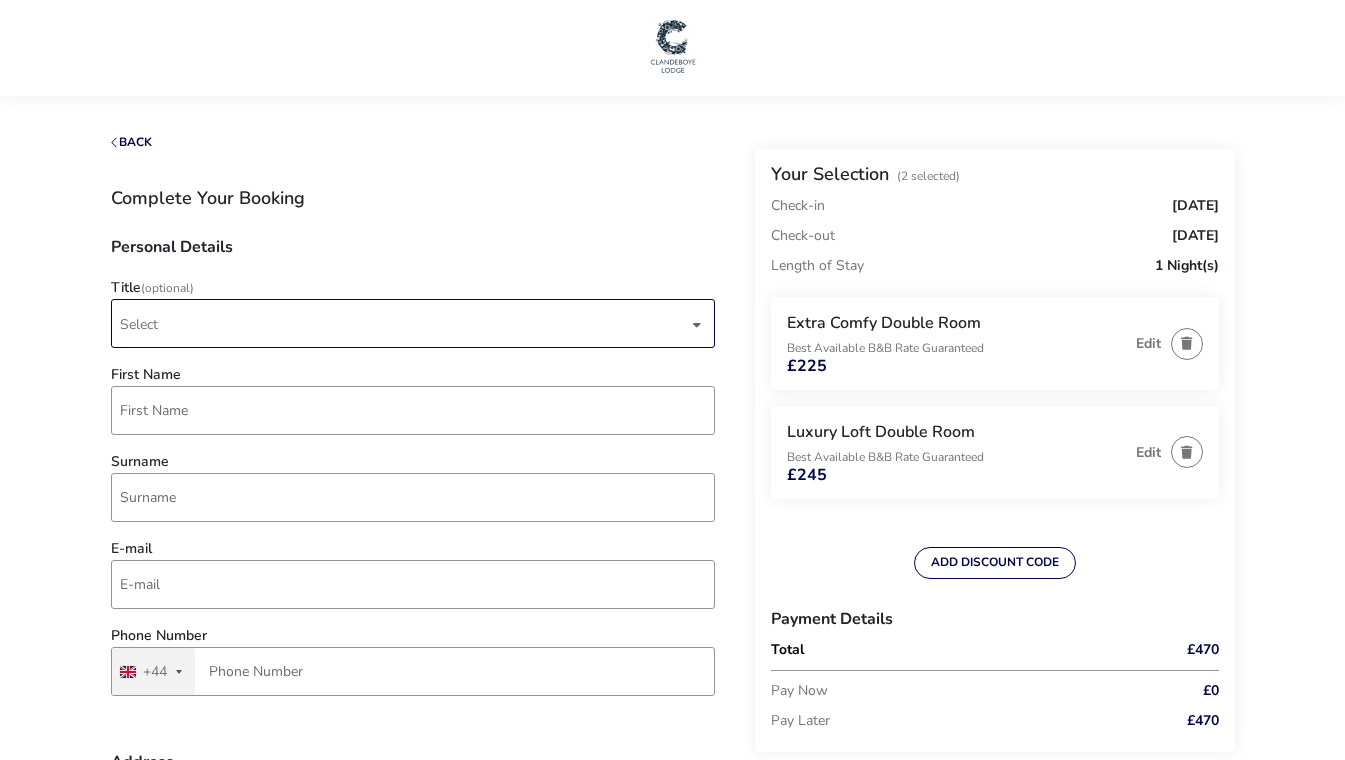 click on "Select" at bounding box center (404, 323) 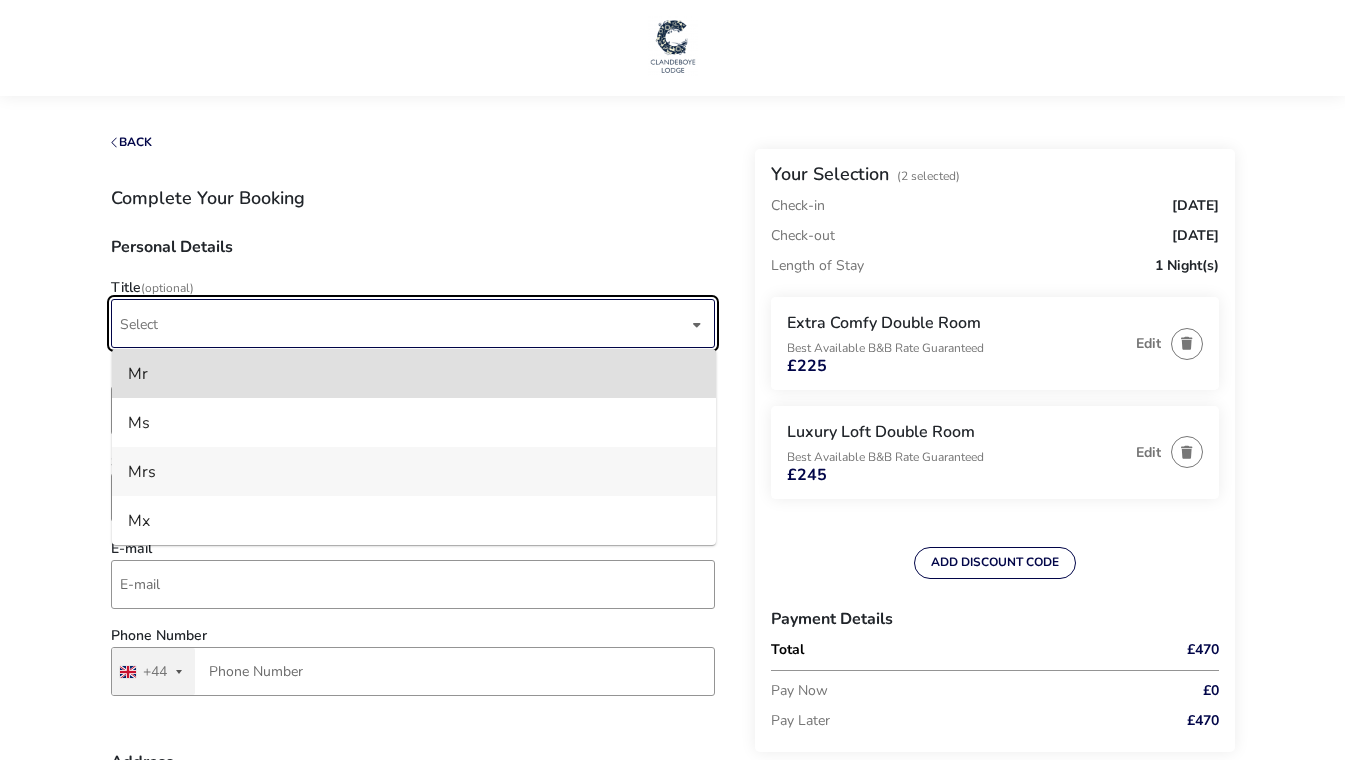 click on "Mrs" at bounding box center [414, 471] 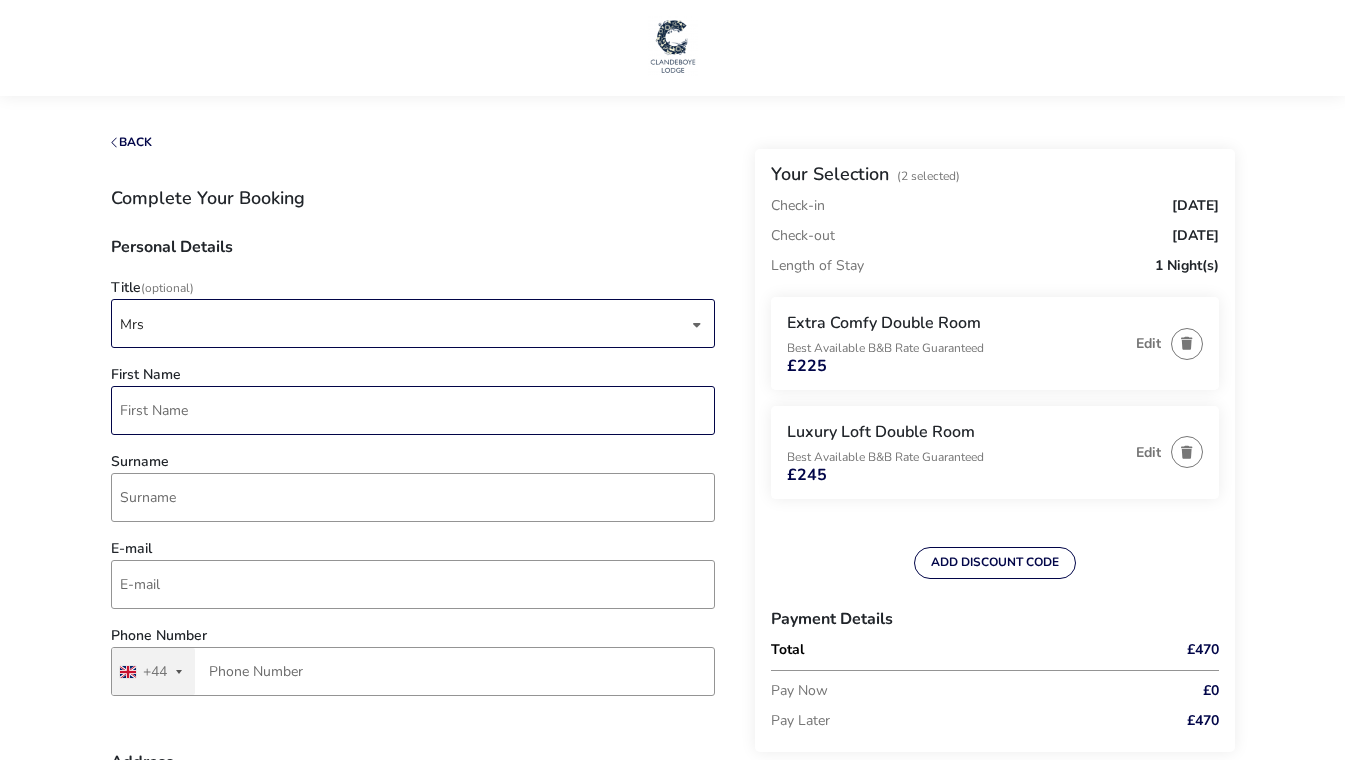 click on "First Name" at bounding box center (413, 410) 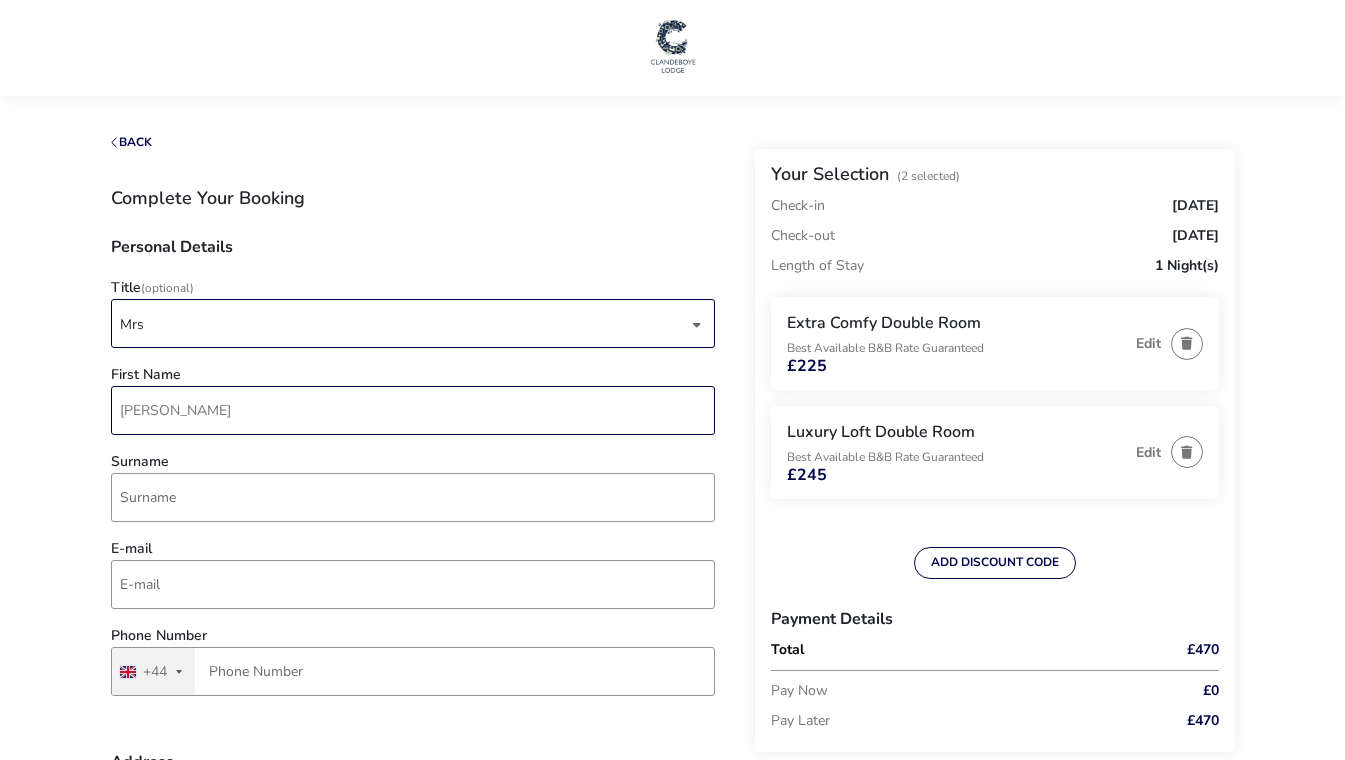 type on "Kerry" 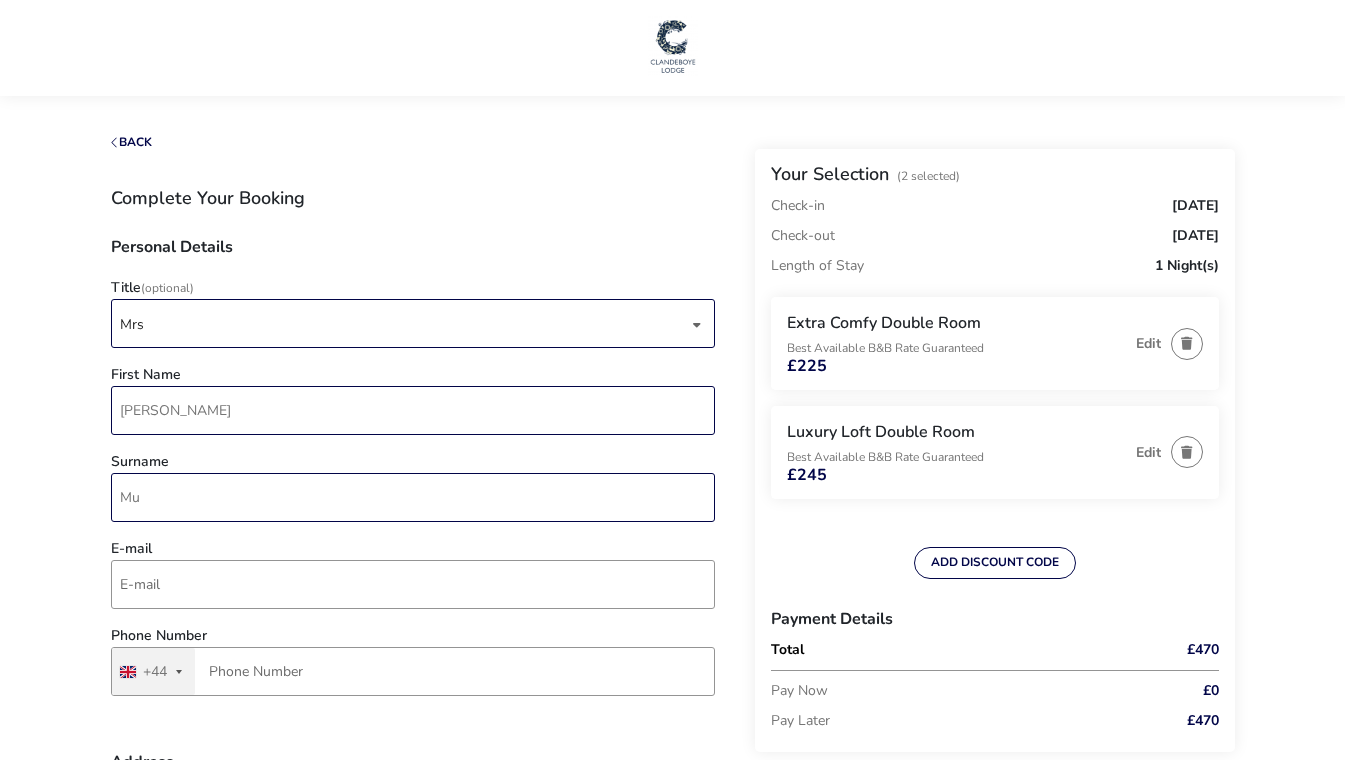 type on "Murphy" 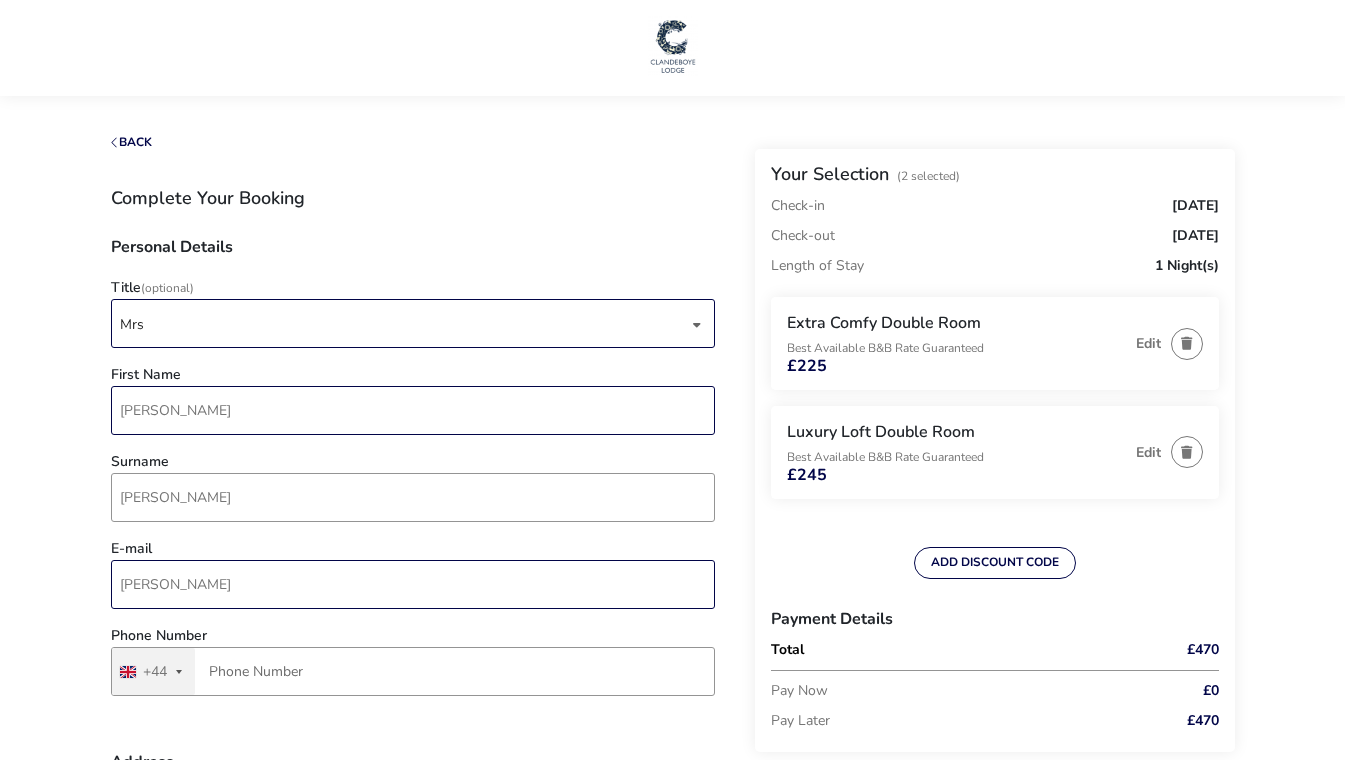 type on "kerry@rgmvent.com" 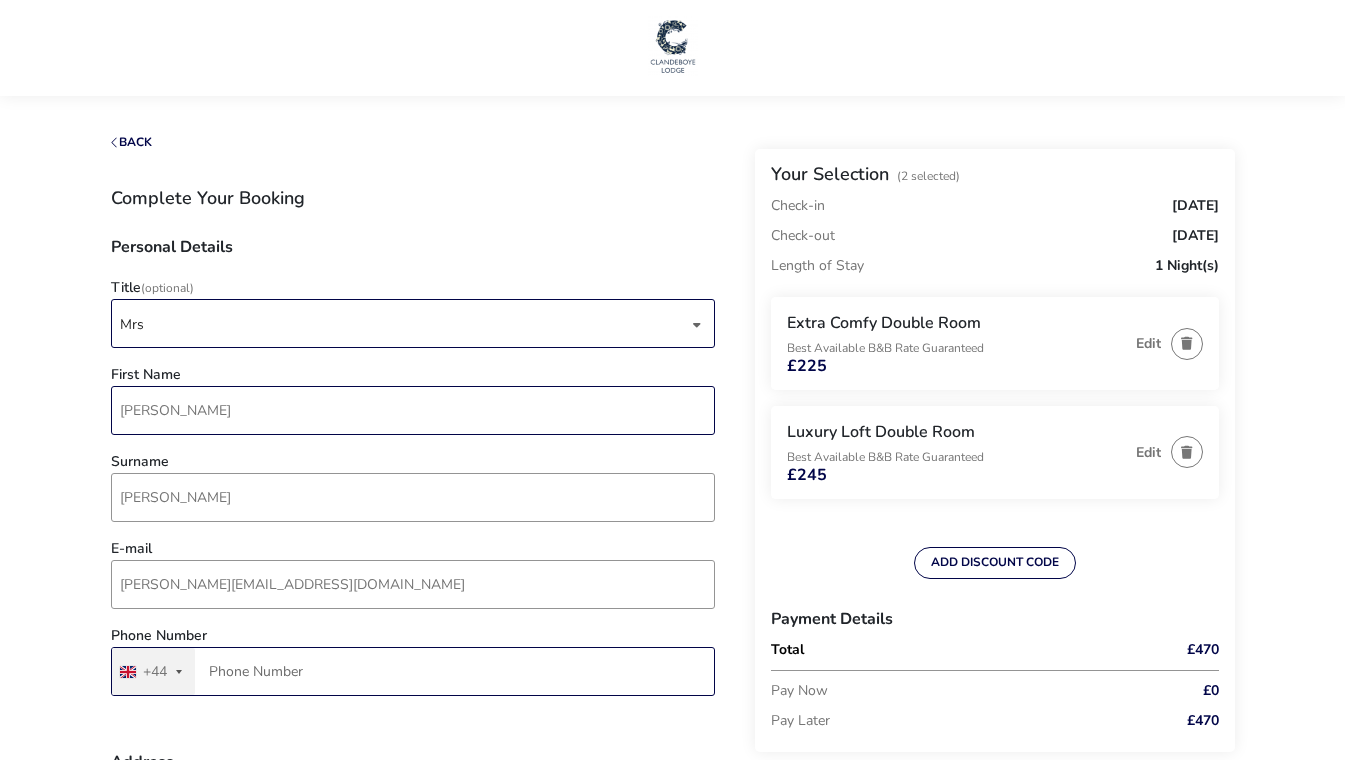 type on "7909 940504" 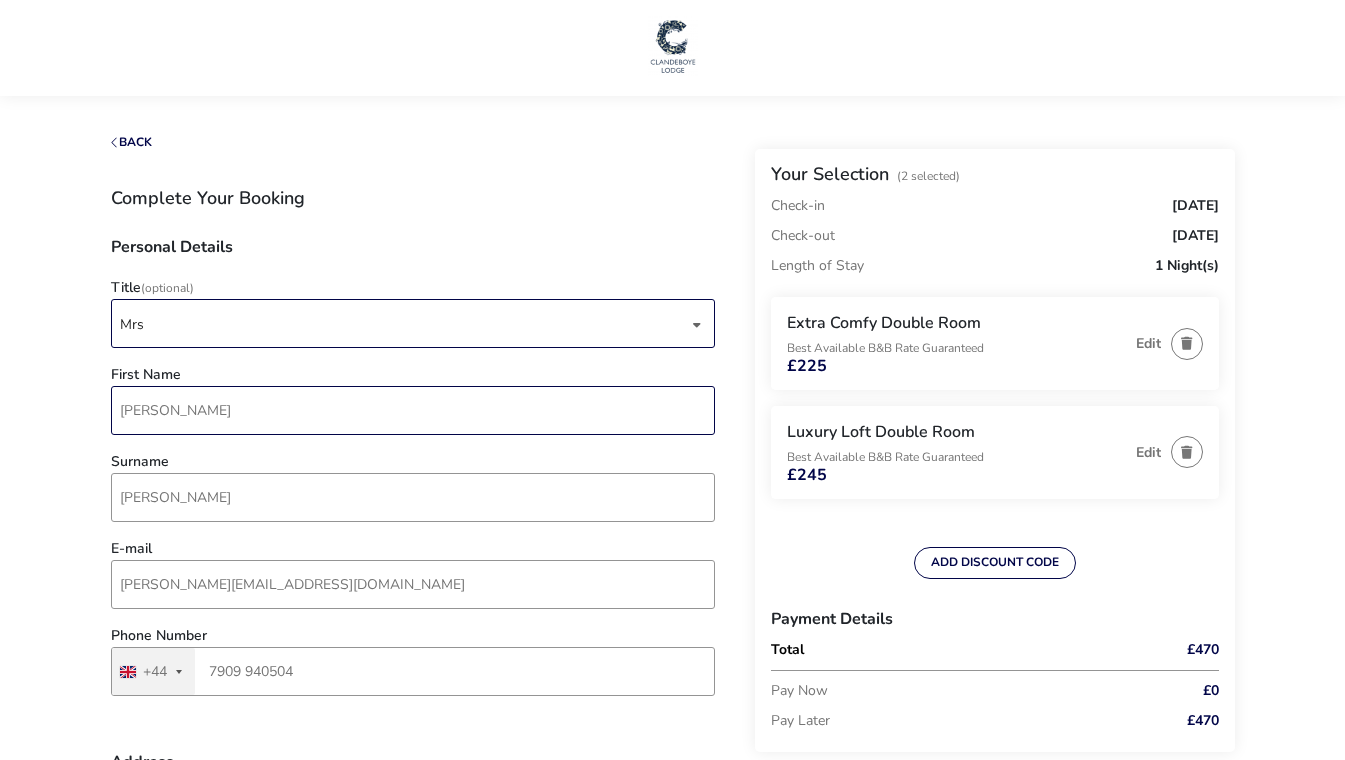 type on "NI602044" 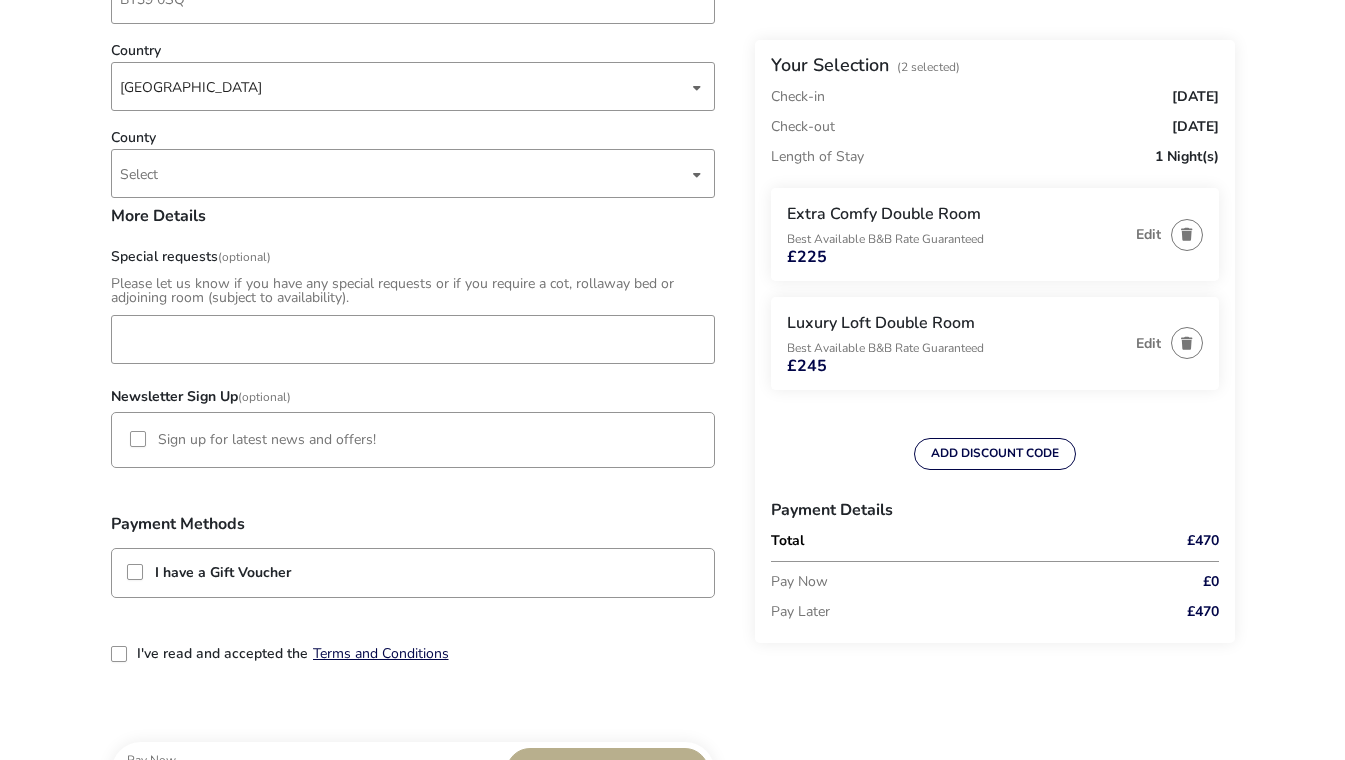 scroll, scrollTop: 1200, scrollLeft: 0, axis: vertical 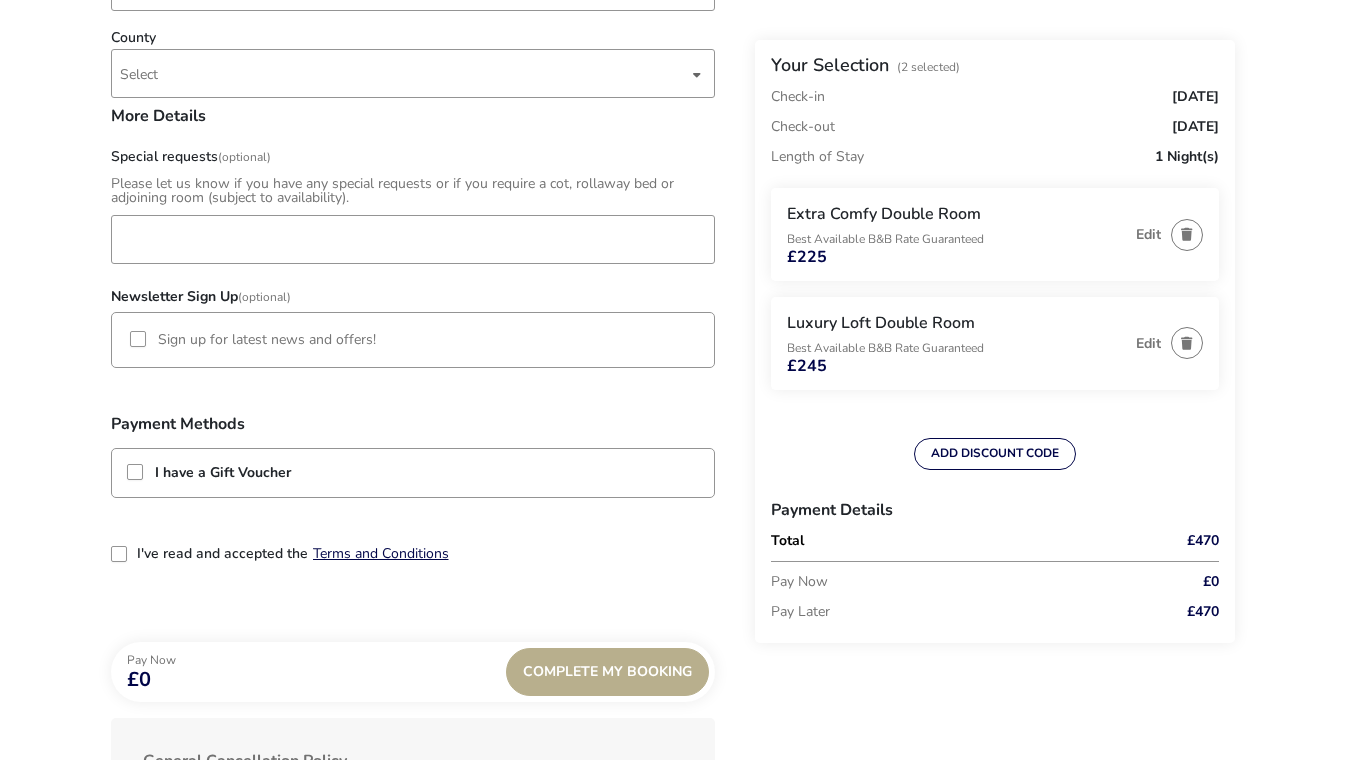 click at bounding box center [120, 555] 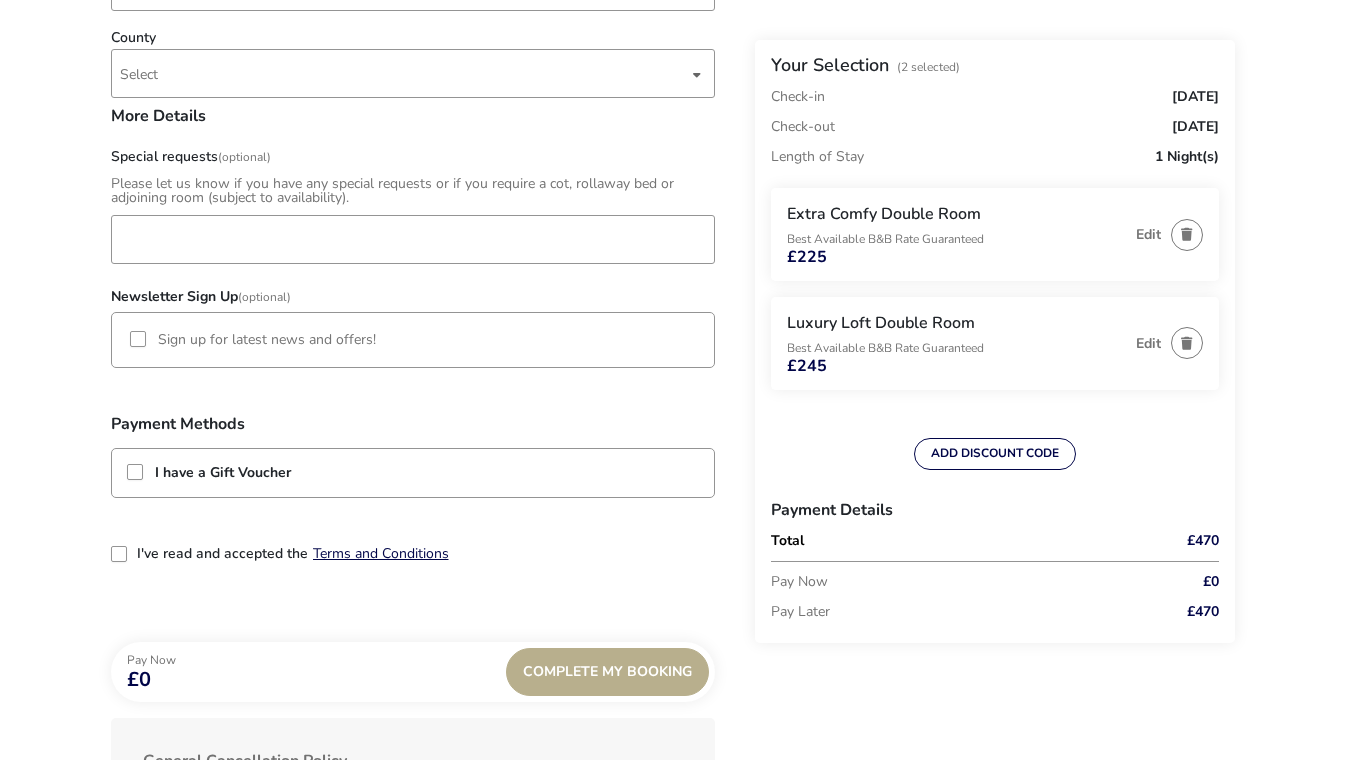 click at bounding box center (119, 554) 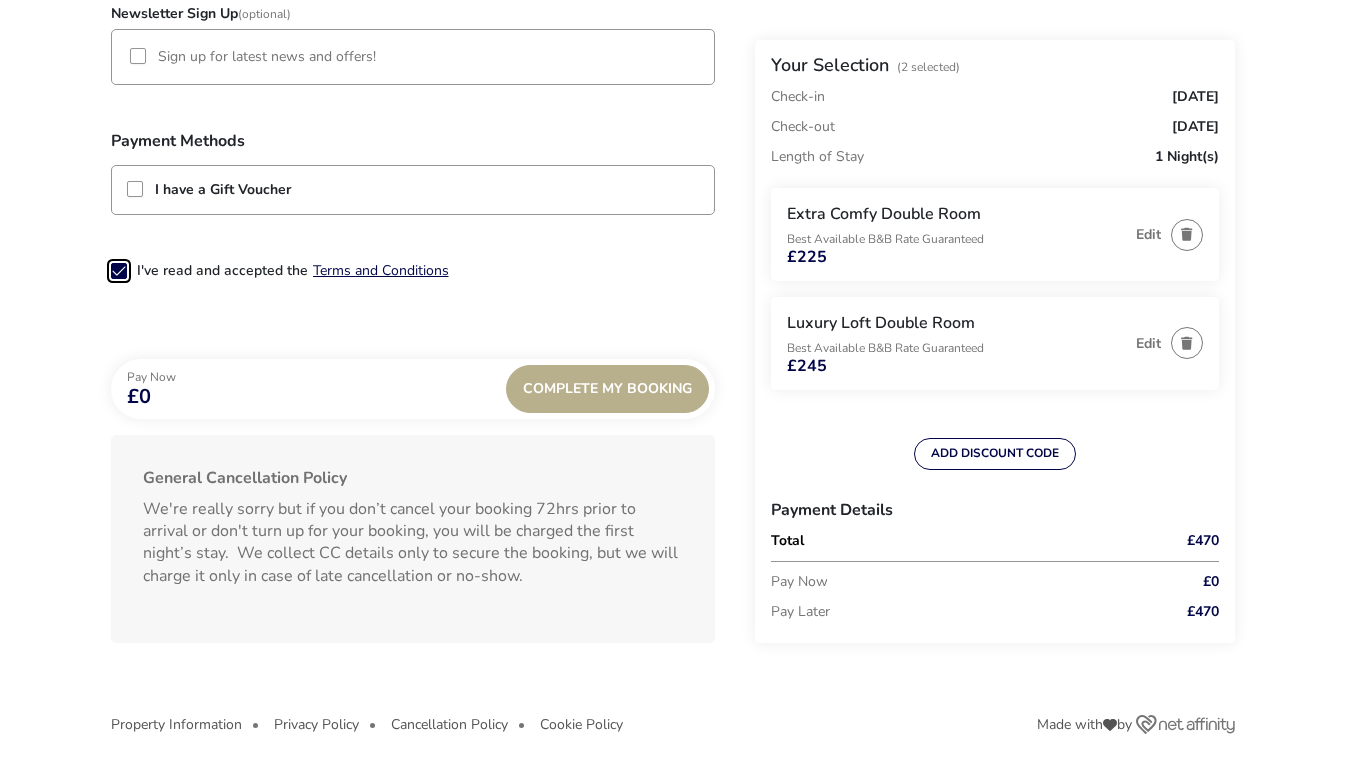 scroll, scrollTop: 1498, scrollLeft: 0, axis: vertical 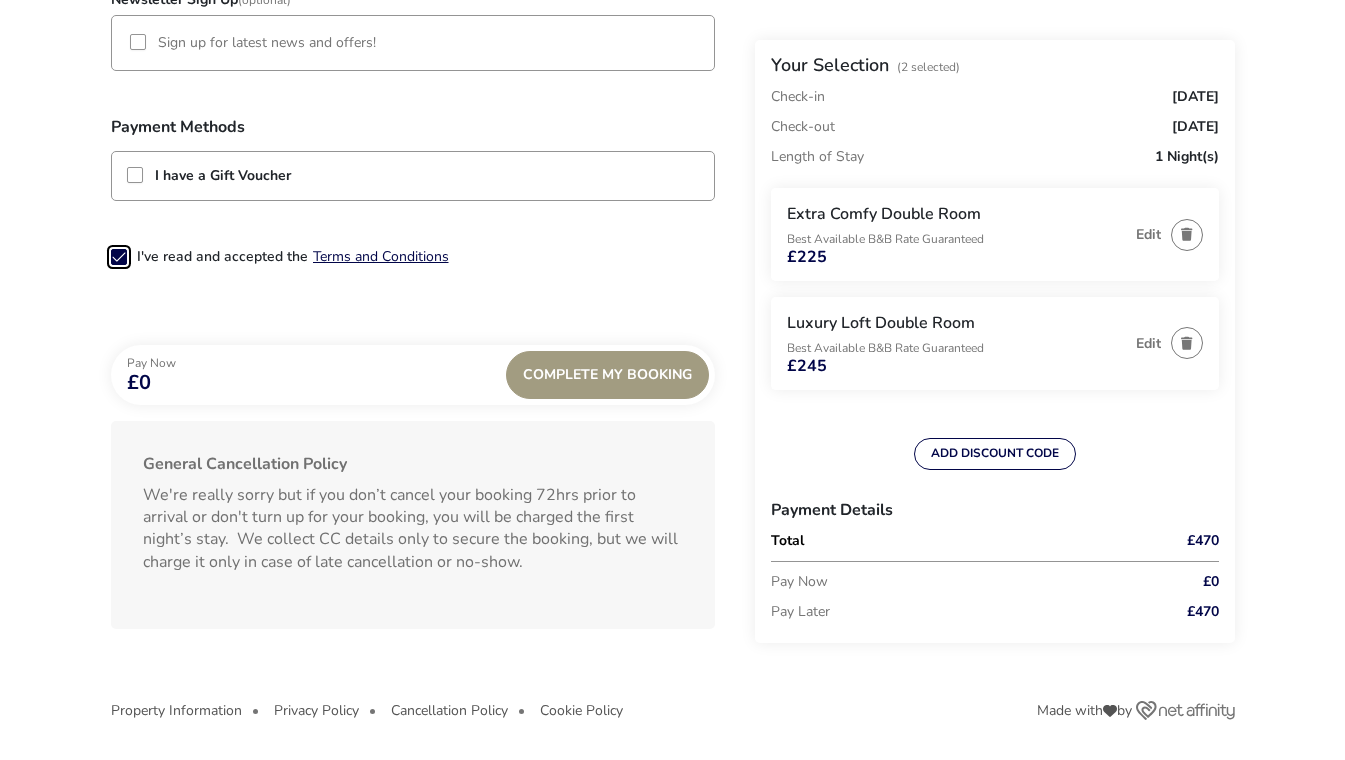 click on "Complete My Booking" at bounding box center [607, 375] 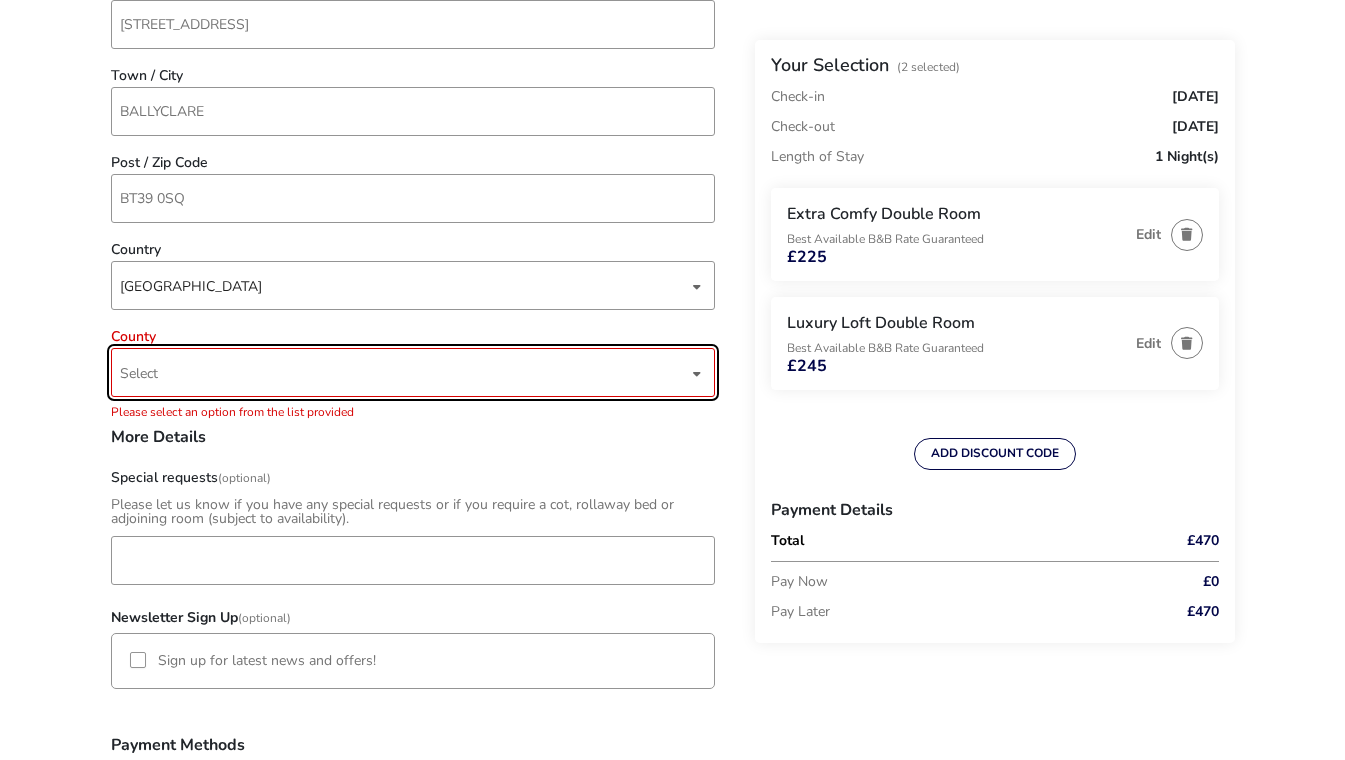 scroll, scrollTop: 894, scrollLeft: 0, axis: vertical 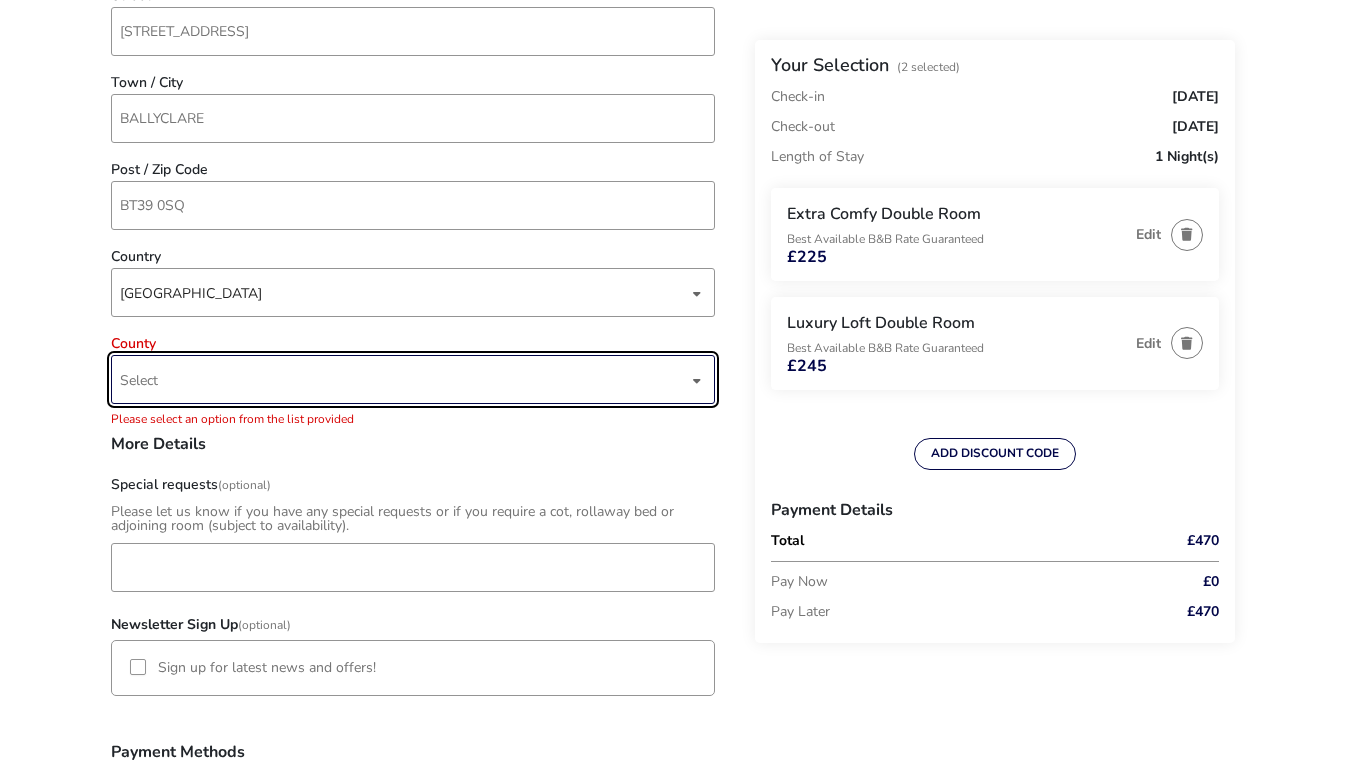 click on "Select" at bounding box center [404, 379] 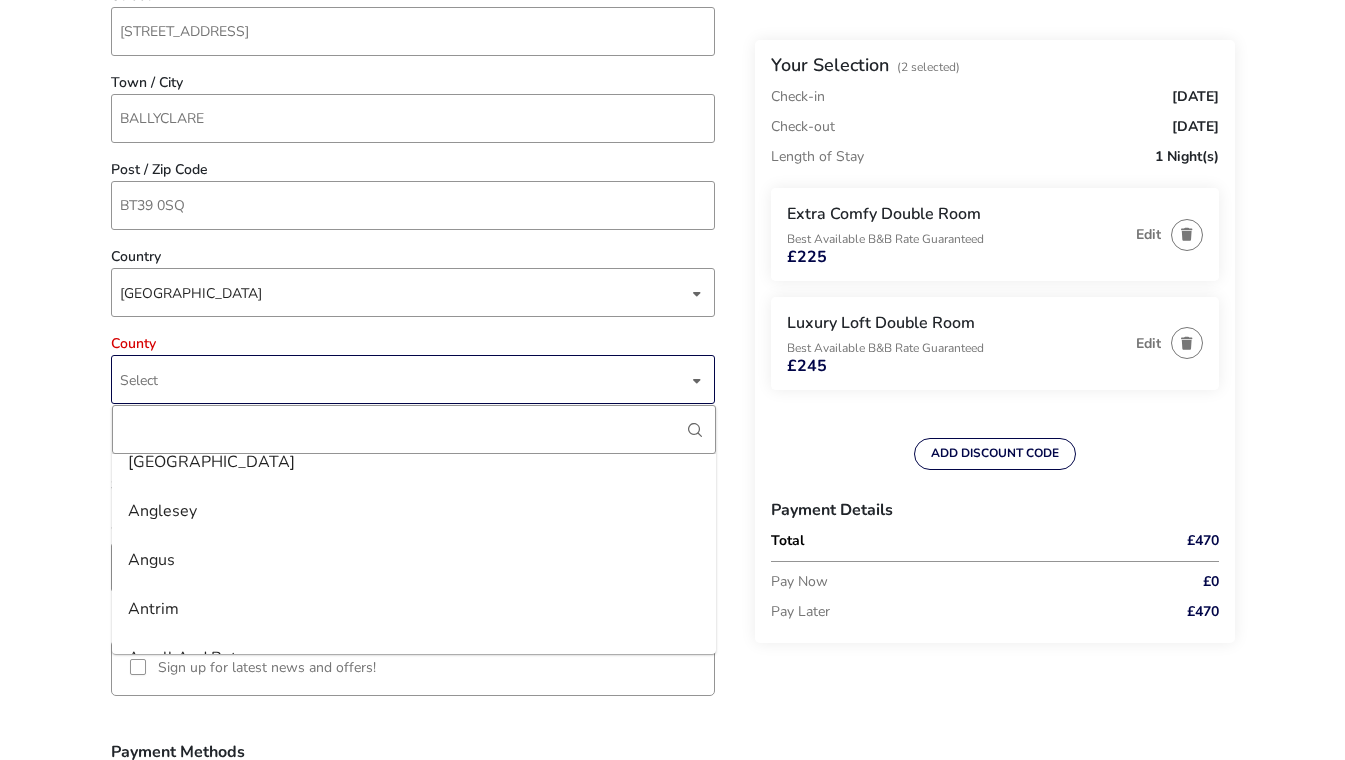 scroll, scrollTop: 100, scrollLeft: 0, axis: vertical 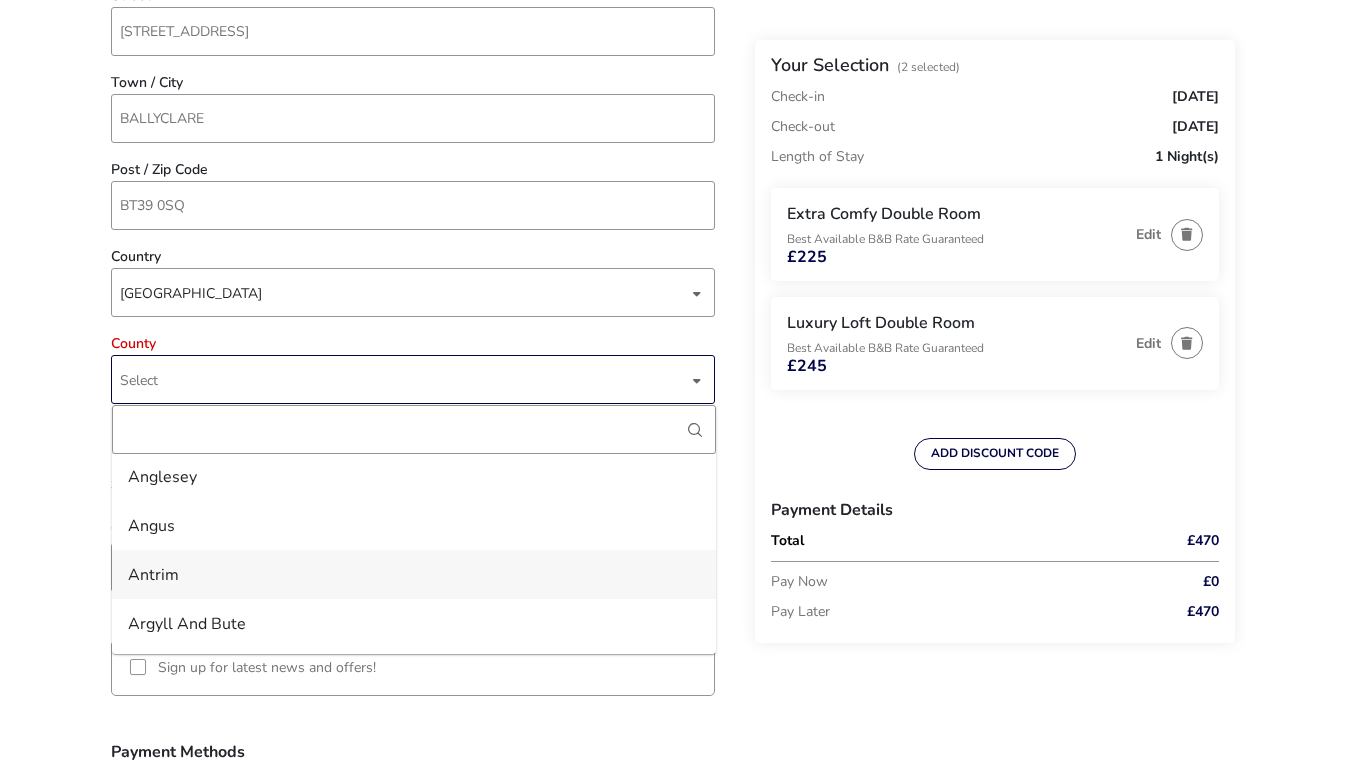 click on "Antrim" at bounding box center (414, 574) 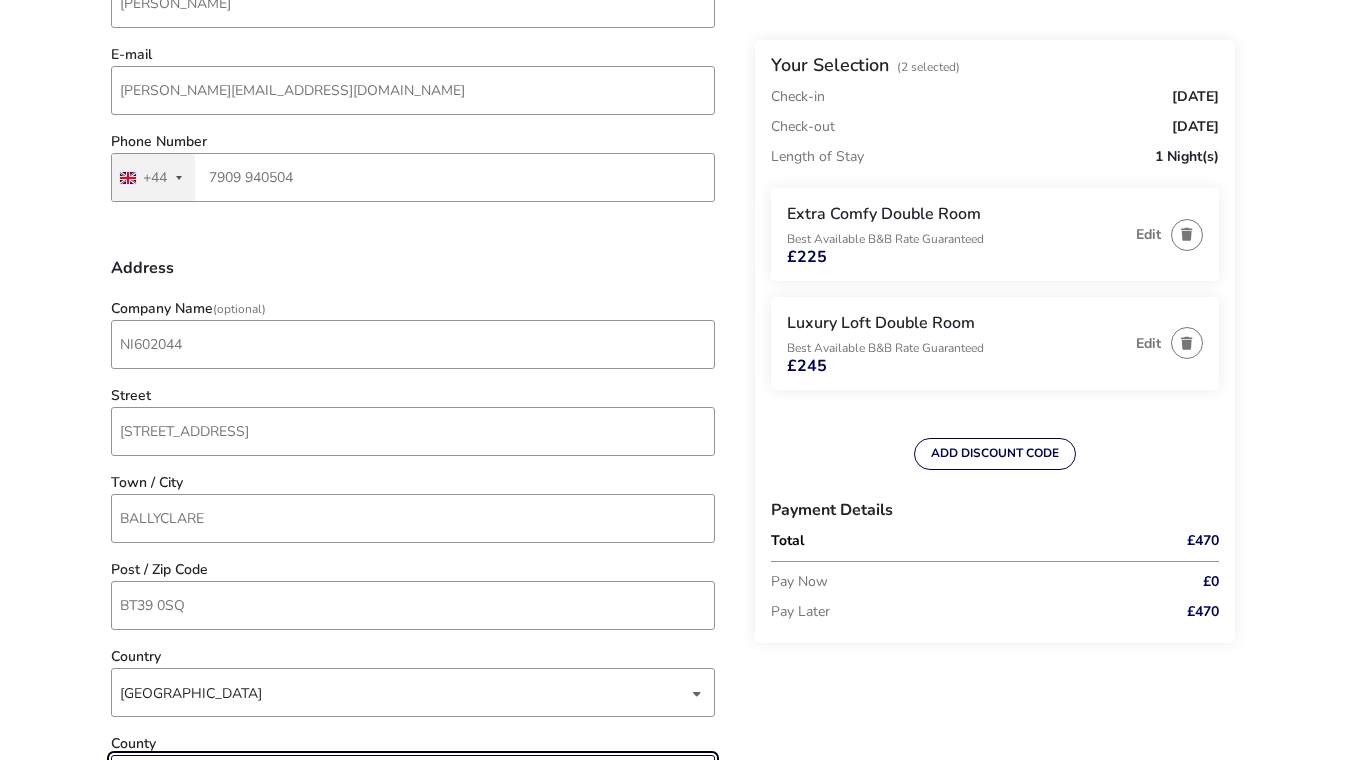 scroll, scrollTop: 394, scrollLeft: 0, axis: vertical 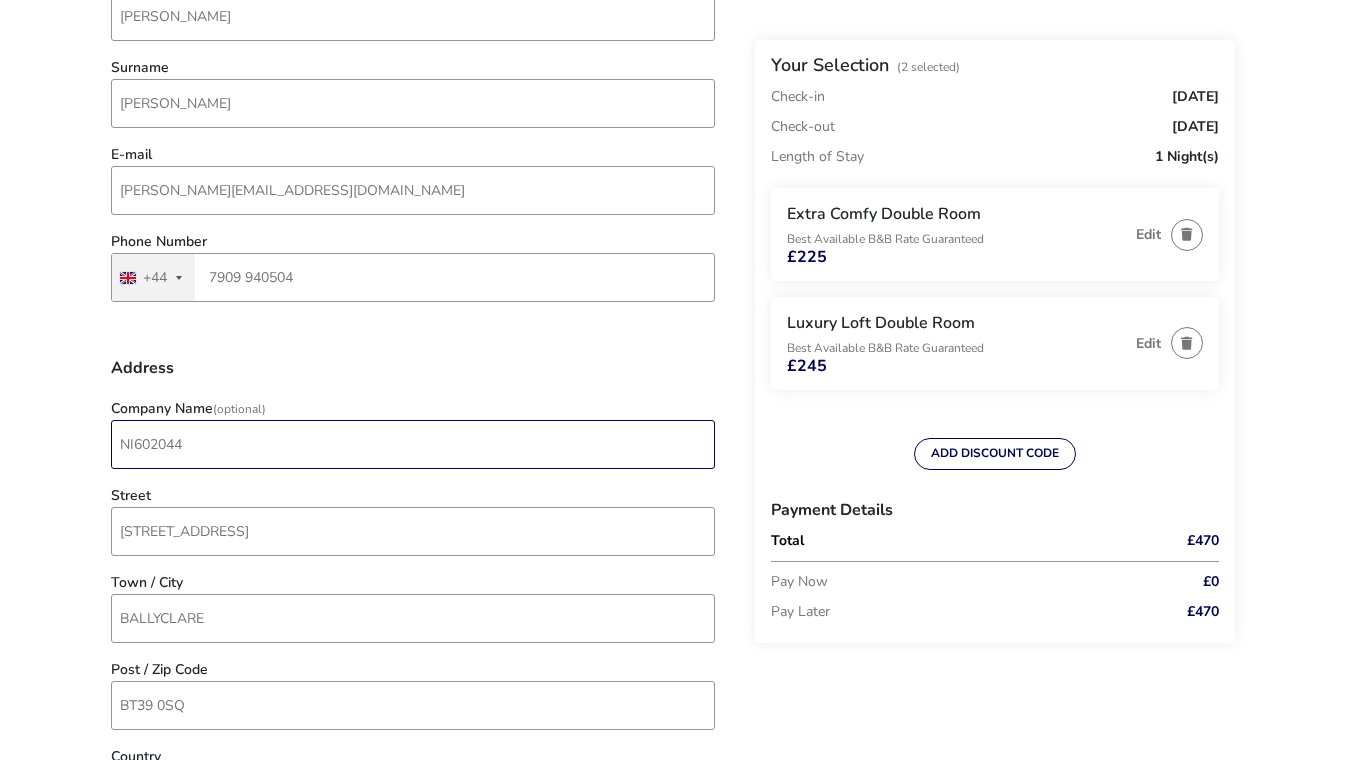 drag, startPoint x: 261, startPoint y: 453, endPoint x: -4, endPoint y: 436, distance: 265.5447 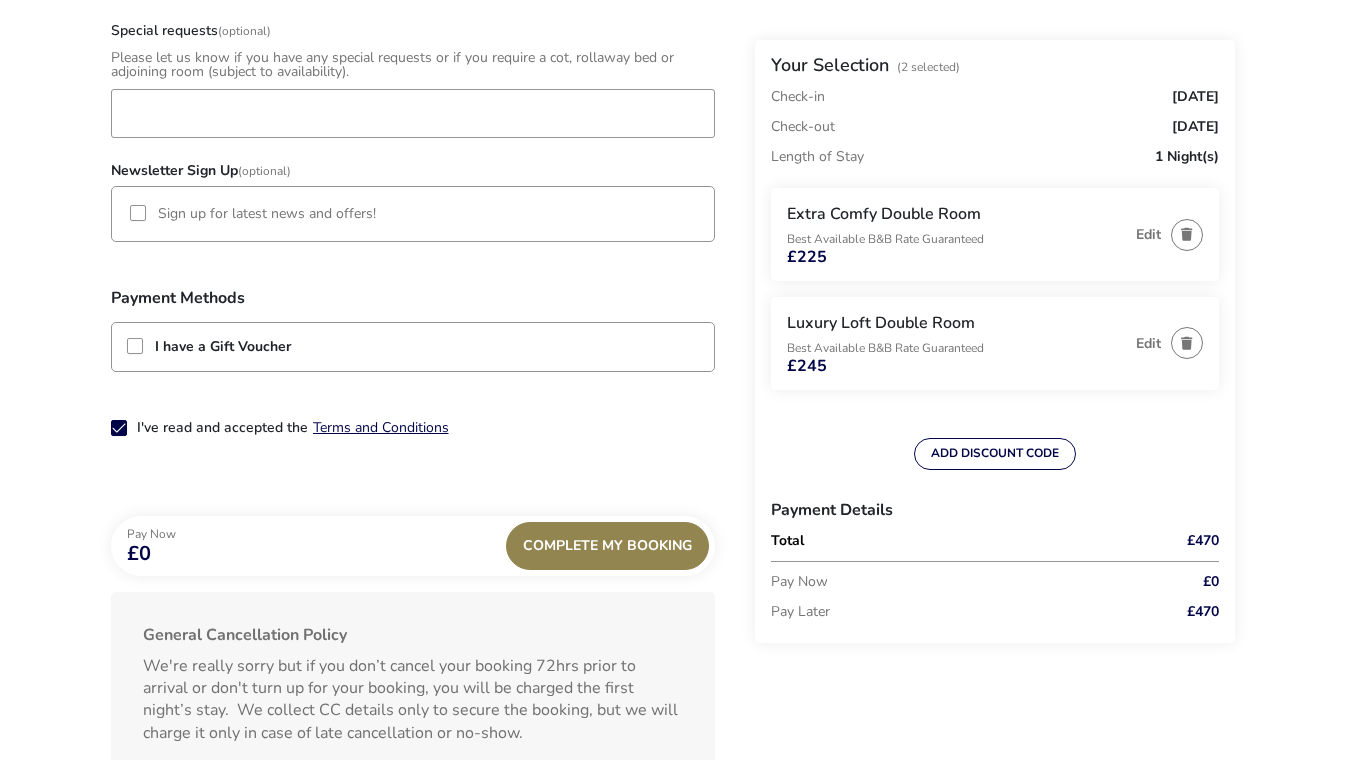 scroll, scrollTop: 1394, scrollLeft: 0, axis: vertical 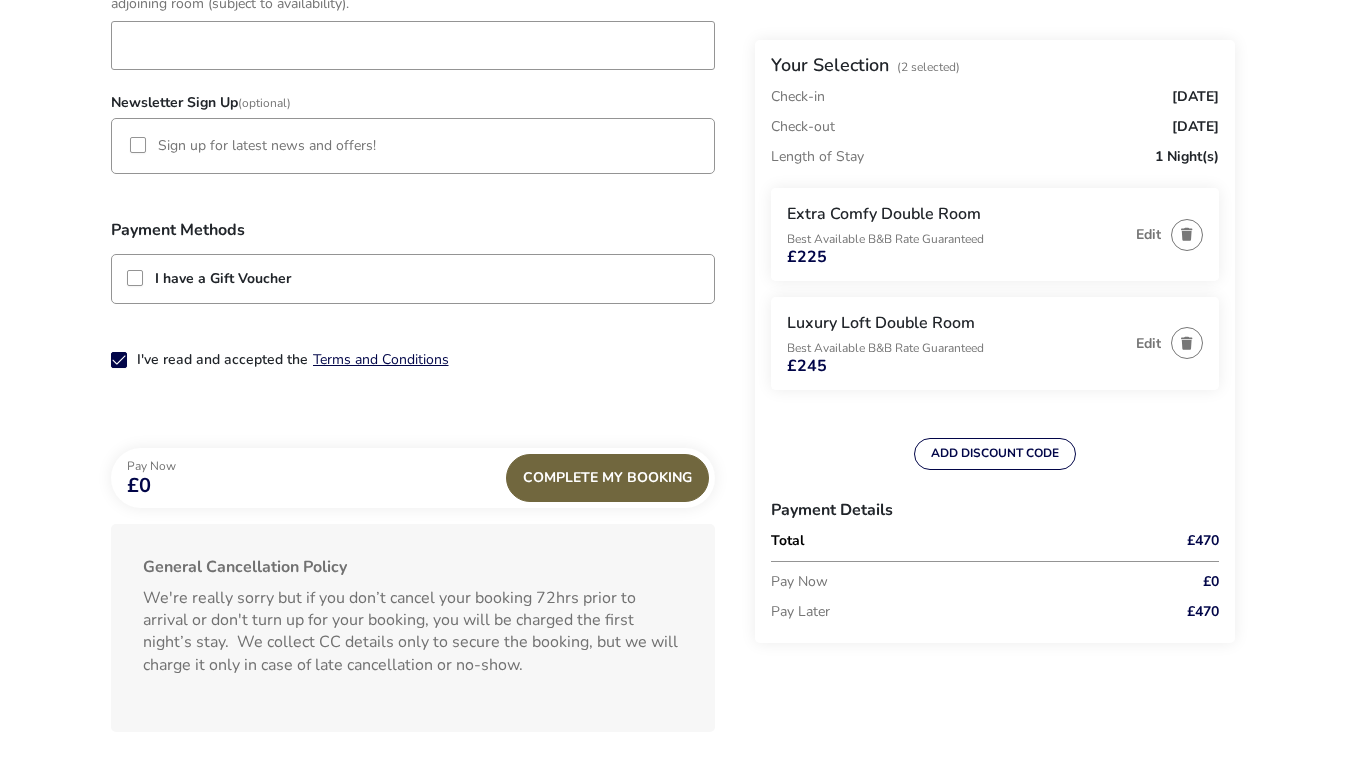 type 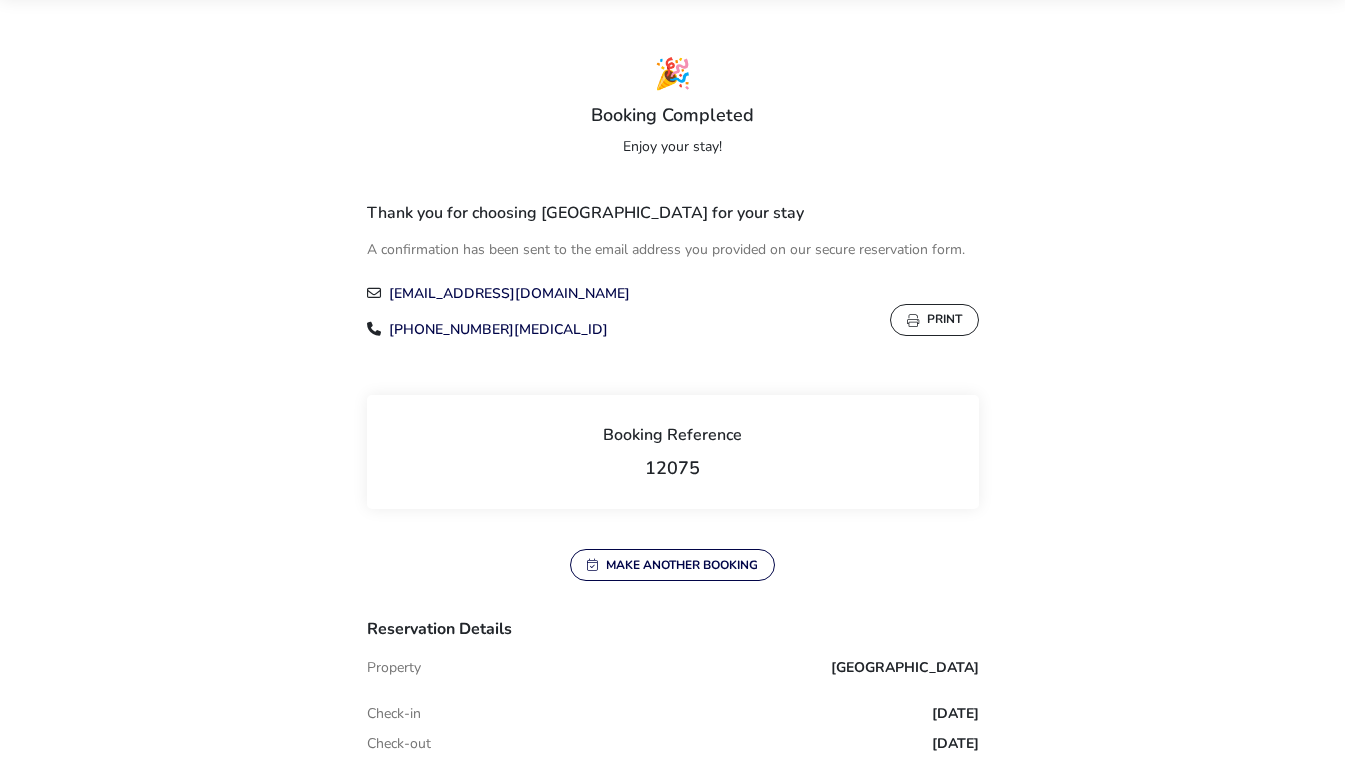 scroll, scrollTop: 200, scrollLeft: 0, axis: vertical 